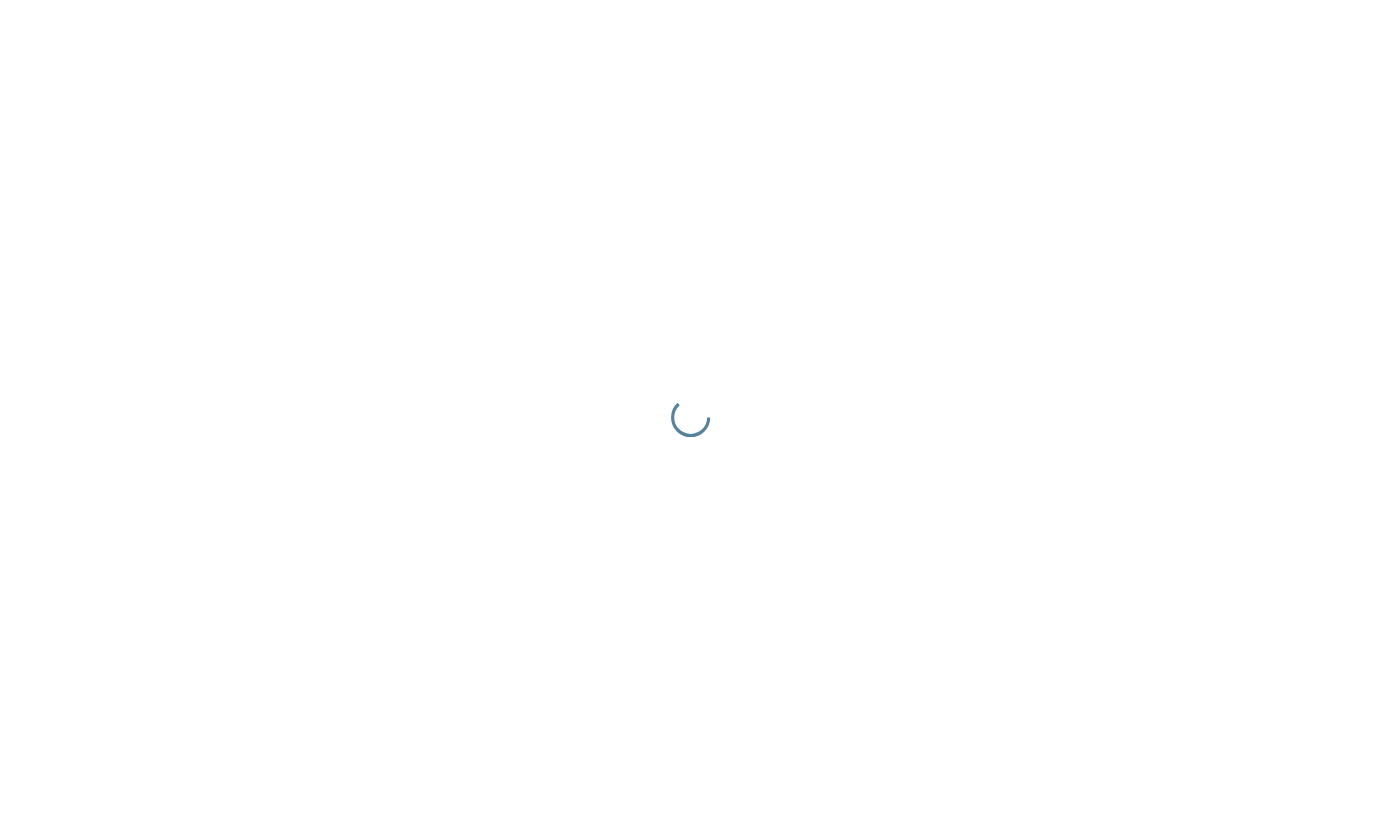 scroll, scrollTop: 0, scrollLeft: 0, axis: both 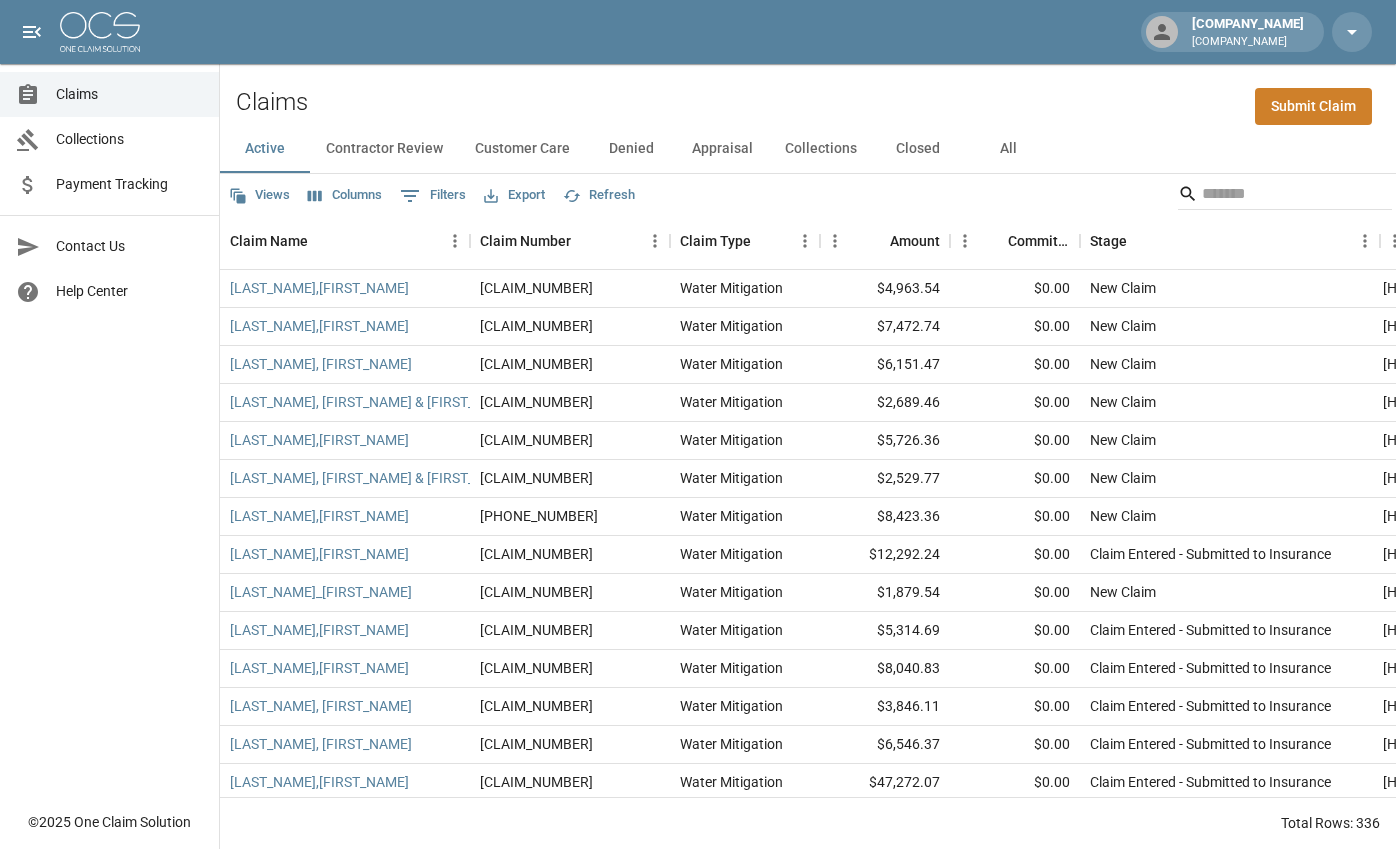 click on "Submit Claim" at bounding box center [1313, 106] 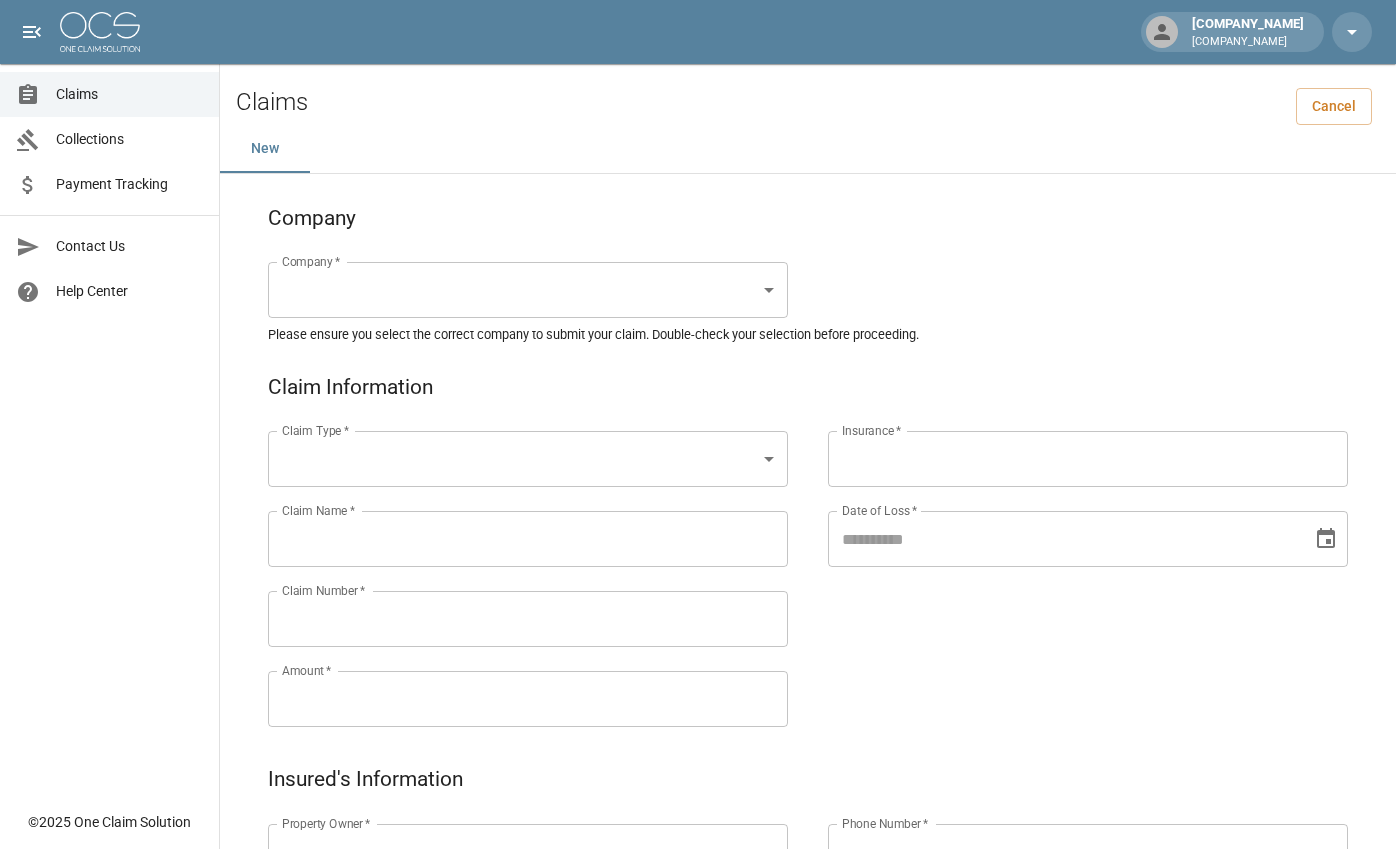 click on "[COMPANY_NAME] [COMPANY_NAME] Claims Collections Payment Tracking Contact Us Help Center © [YEAR] One Claim Solution Claims Cancel New Company Company   * ​ Company   * Please ensure you select the correct company to submit your claim. Double-check your selection before proceeding. Claim Information Claim Type   * ​ Claim Type   * Claim Name   * Claim Name   * Claim Number   * Claim Number   * Amount   * Amount   * Insurance   * Insurance   * Date of Loss   * Date of Loss   * Insured's Information Property Owner   * Property Owner   * Mailing Address   * Mailing Address   * Mailing City   * Mailing City   * Mailing State   * Mailing State   * Mailing Zip   * Mailing Zip   * Phone Number   * Phone Number   * Alt. Phone Number Alt. Phone Number Email Email Documentation Invoice (PDF)* ​ Upload file(s) Invoice (PDF)* Work Authorization* ​ Upload file(s) Work Authorization* Photo Link Photo Link ​ Upload file(s) Testing ​ ​" at bounding box center [698, 921] 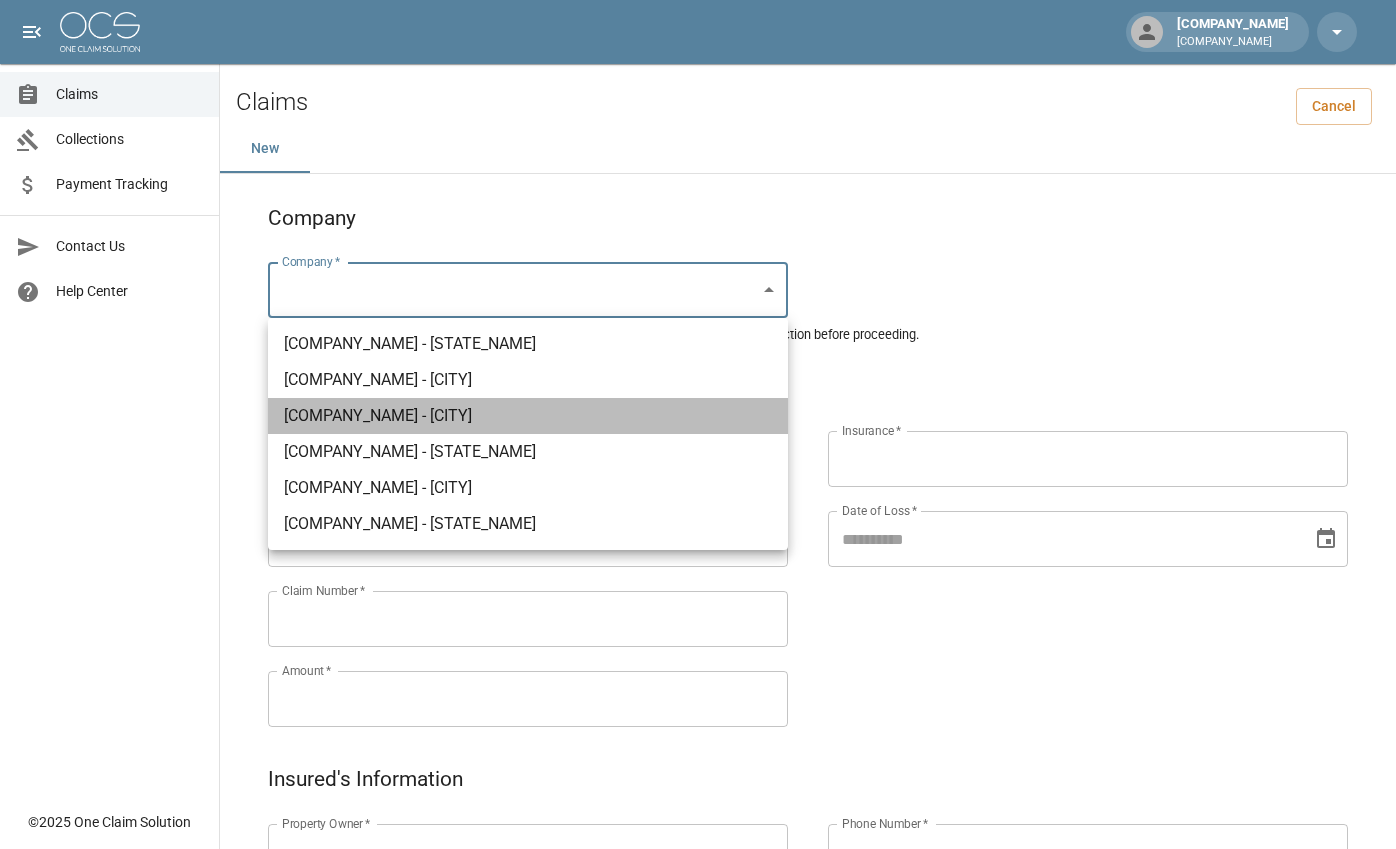 click on "[COMPANY_NAME] - [CITY]" at bounding box center [528, 416] 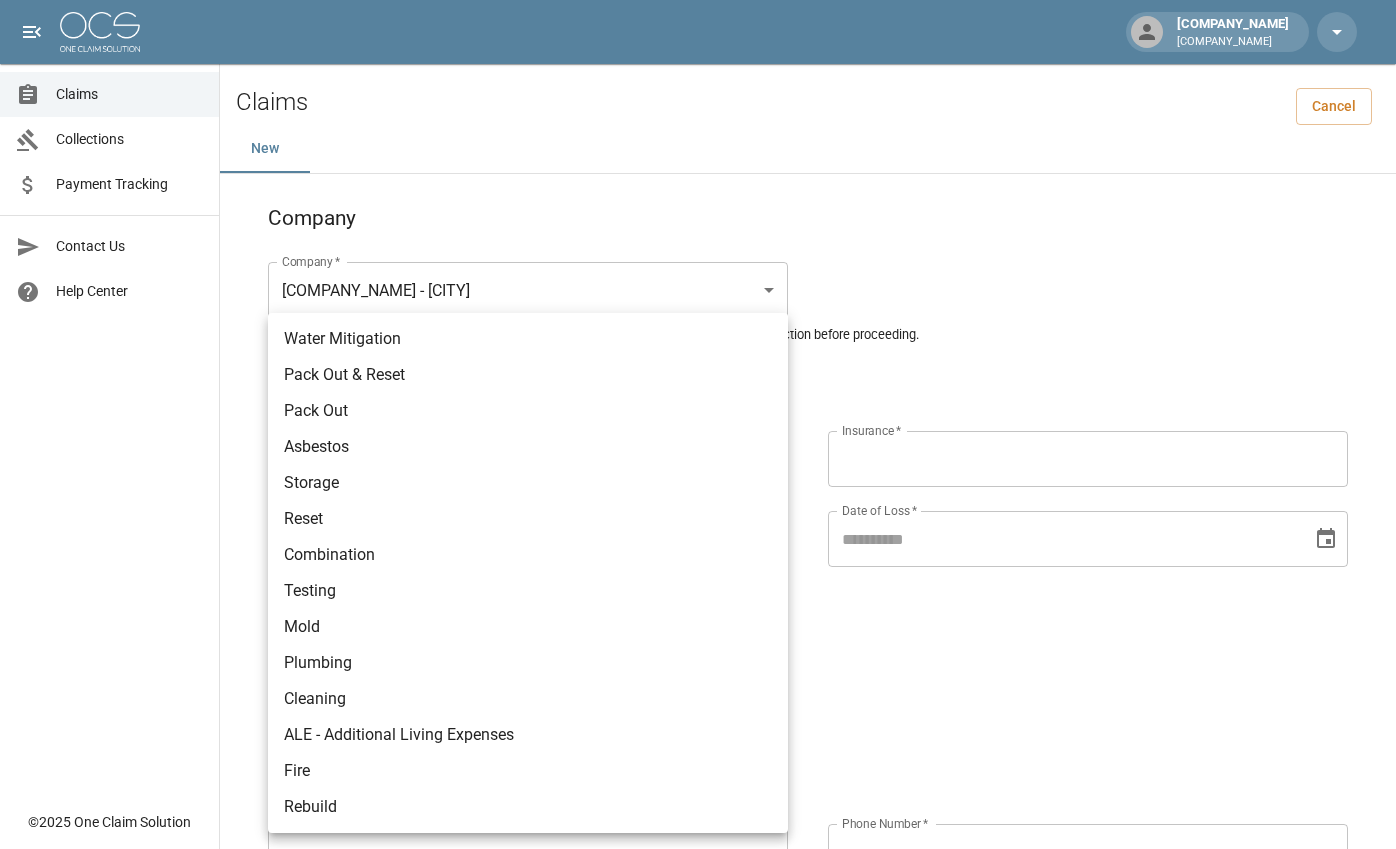 click on "[COMPANY_NAME] [COMPANY_NAME] Claims Collections Payment Tracking Contact Us Help Center © [YEAR] One Claim Solution Claims Cancel New Company Company   * [COMPANY_NAME] - [CITY] *** Company   * Please ensure you select the correct company to submit your claim. Double-check your selection before proceeding. Claim Information Claim Type   * ​ Claim Type   * Claim Name   * Claim Name   * Claim Number   * Claim Number   * Amount   * Amount   * Insurance   * Insurance   * Date of Loss   * Date of Loss   * Insured's Information Property Owner   * Property Owner   * Mailing Address   * Mailing Address   * Mailing City   * Mailing City   * Mailing State   * Mailing State   * Mailing Zip   * Mailing Zip   * Phone Number   * Phone Number   * Alt. Phone Number Alt. Phone Number Email Email Documentation Invoice (PDF)* ​ Upload file(s) Invoice (PDF)* Work Authorization* ​ Upload file(s) Work Authorization* Photo Link Photo Link ​ *" at bounding box center [698, 921] 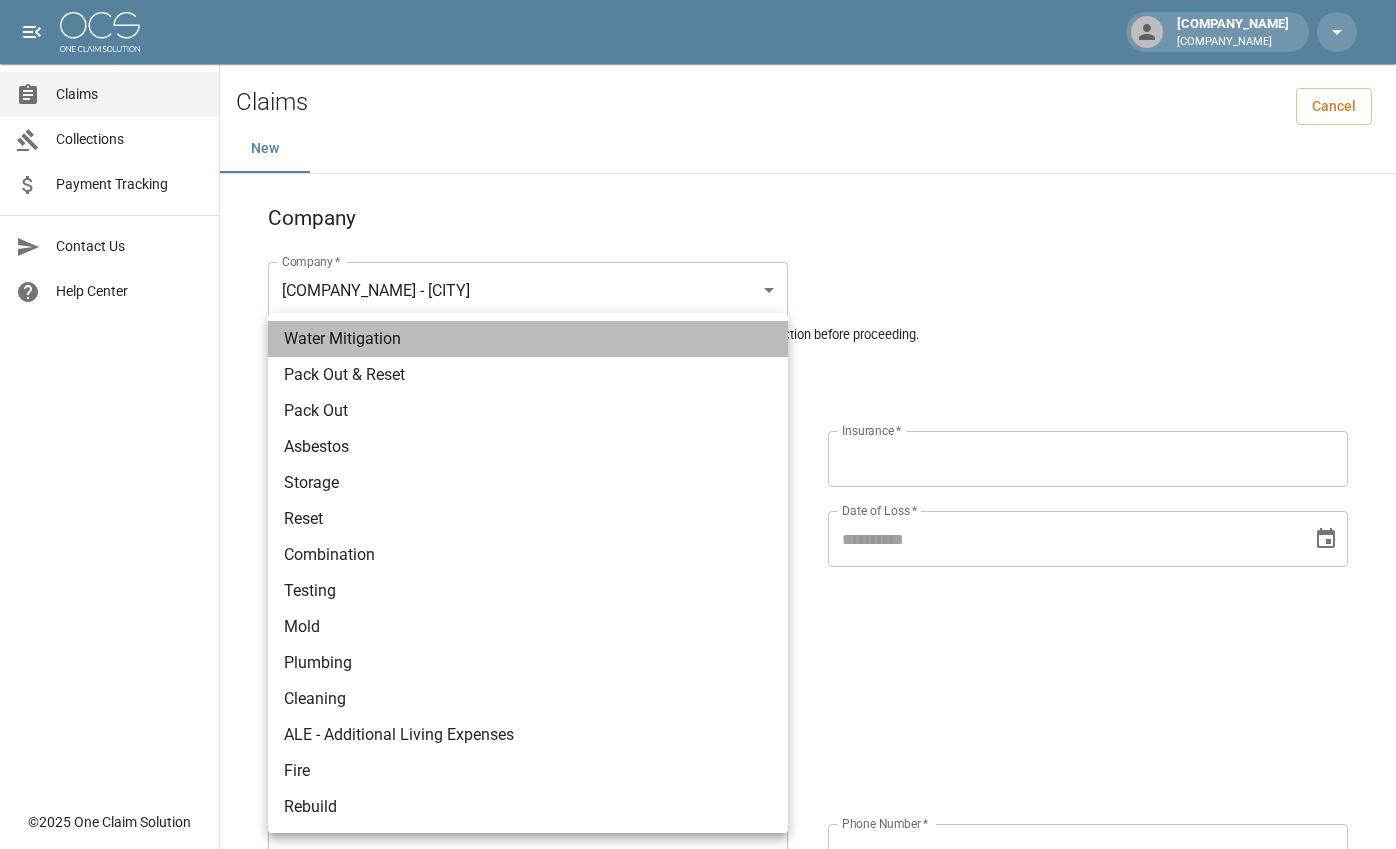 click on "Water Mitigation" at bounding box center [528, 339] 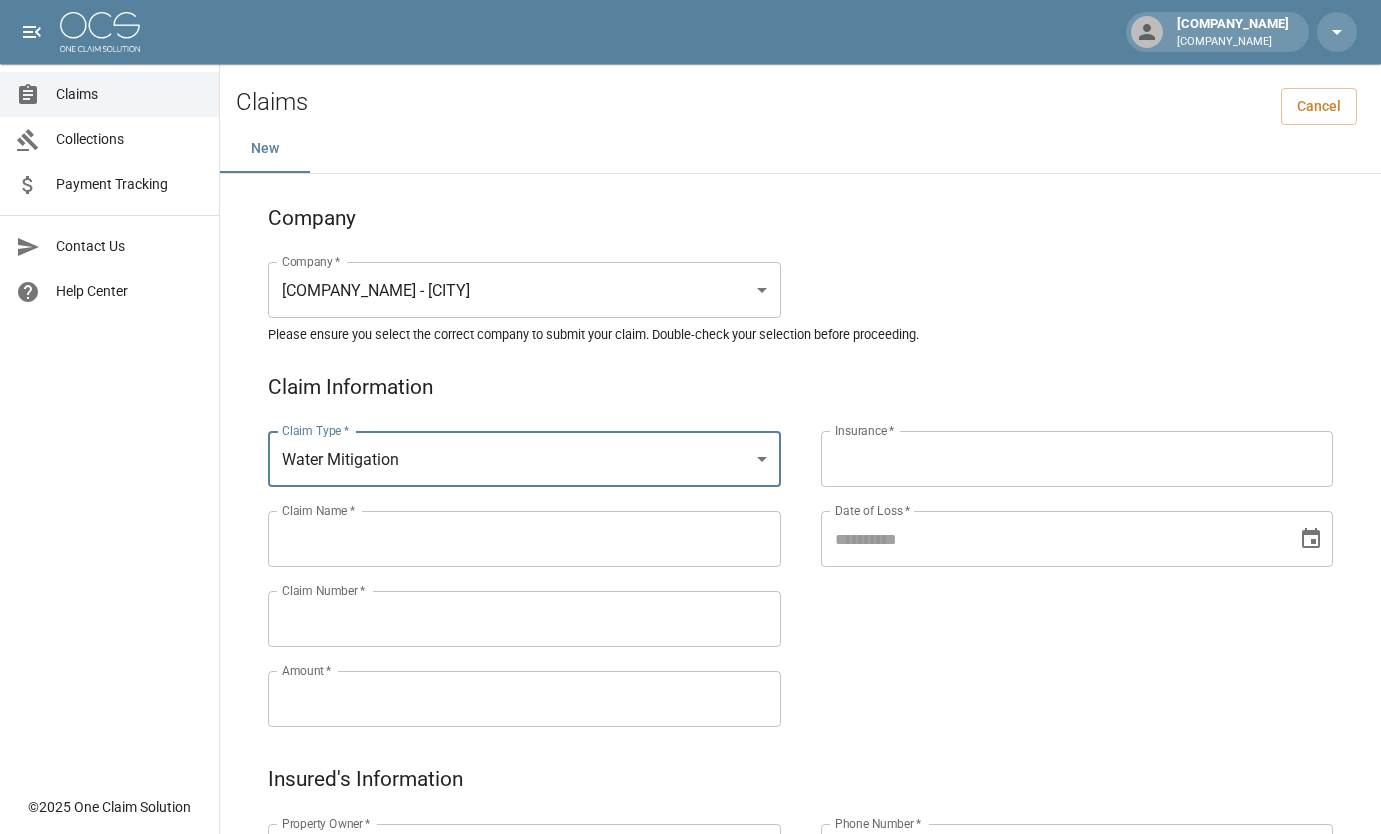 click on "Insurance   *" at bounding box center (1077, 459) 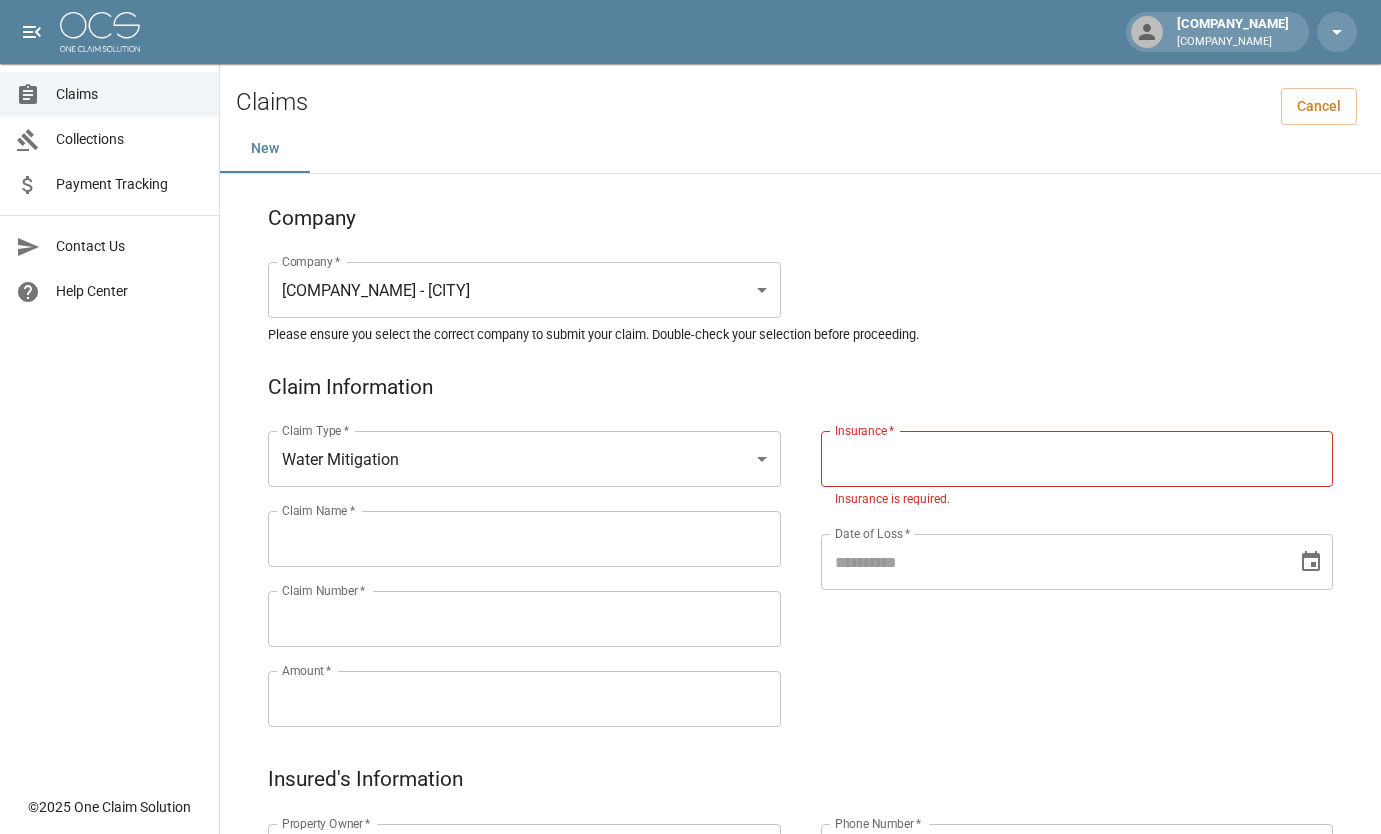 click on "Insurance   *" at bounding box center (1077, 459) 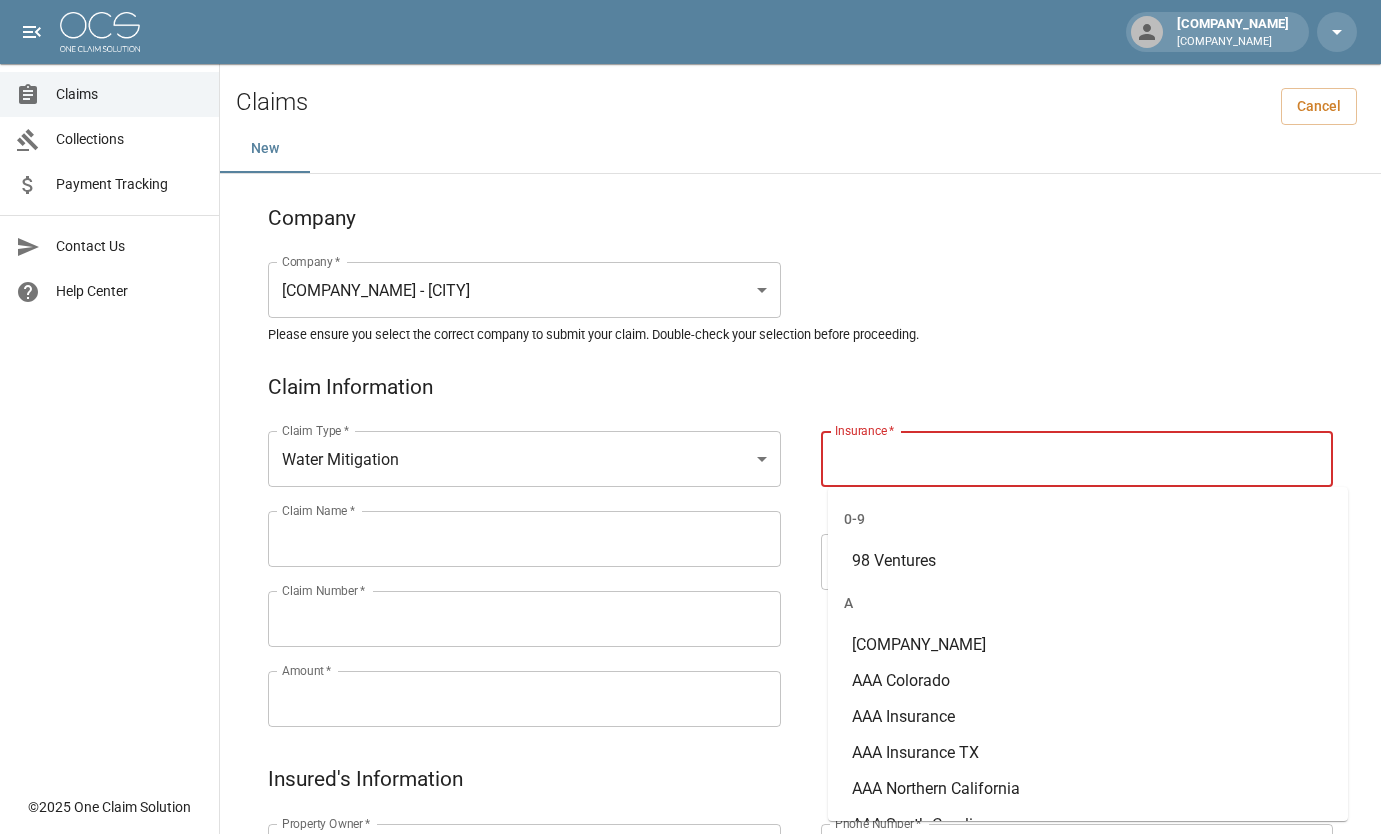 paste on "********" 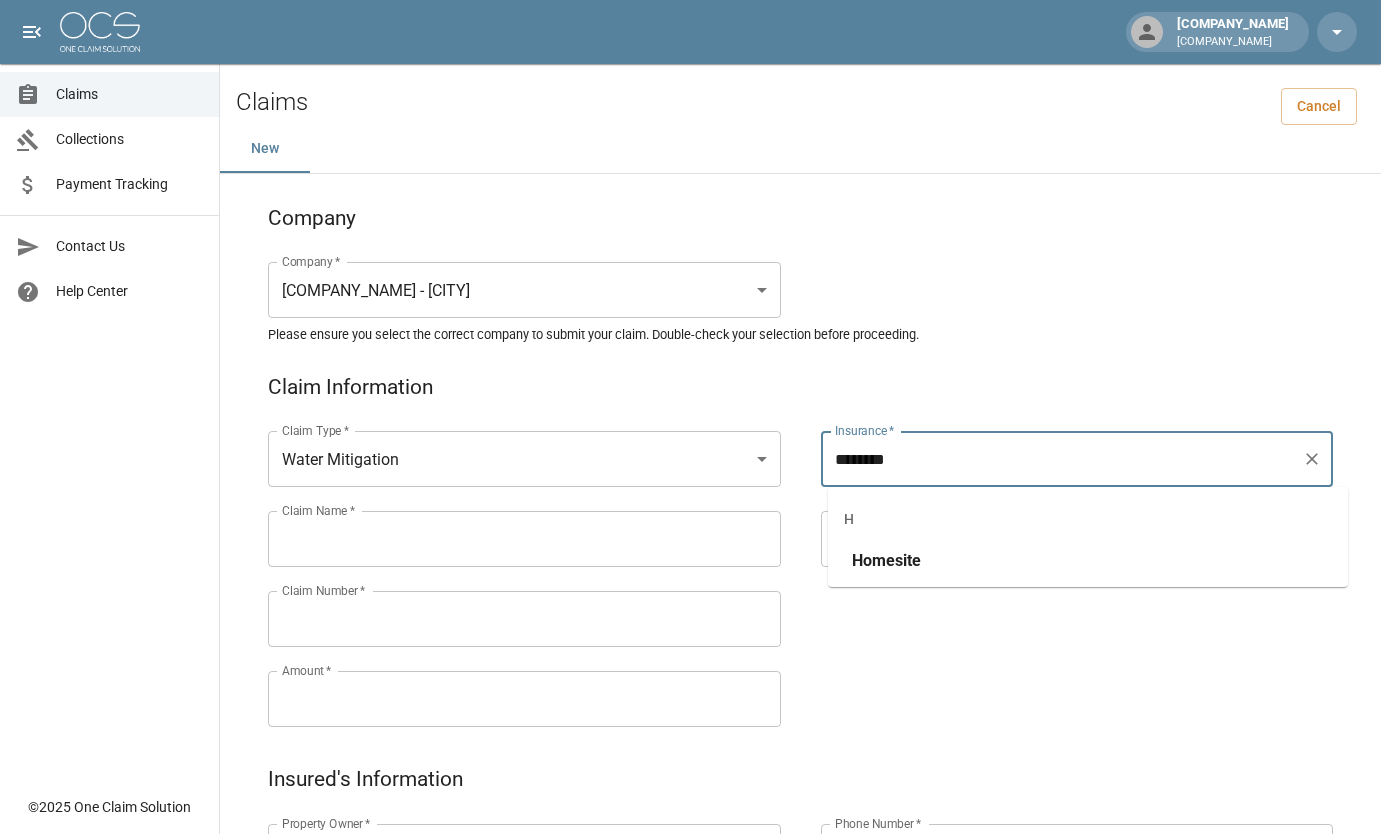 type on "********" 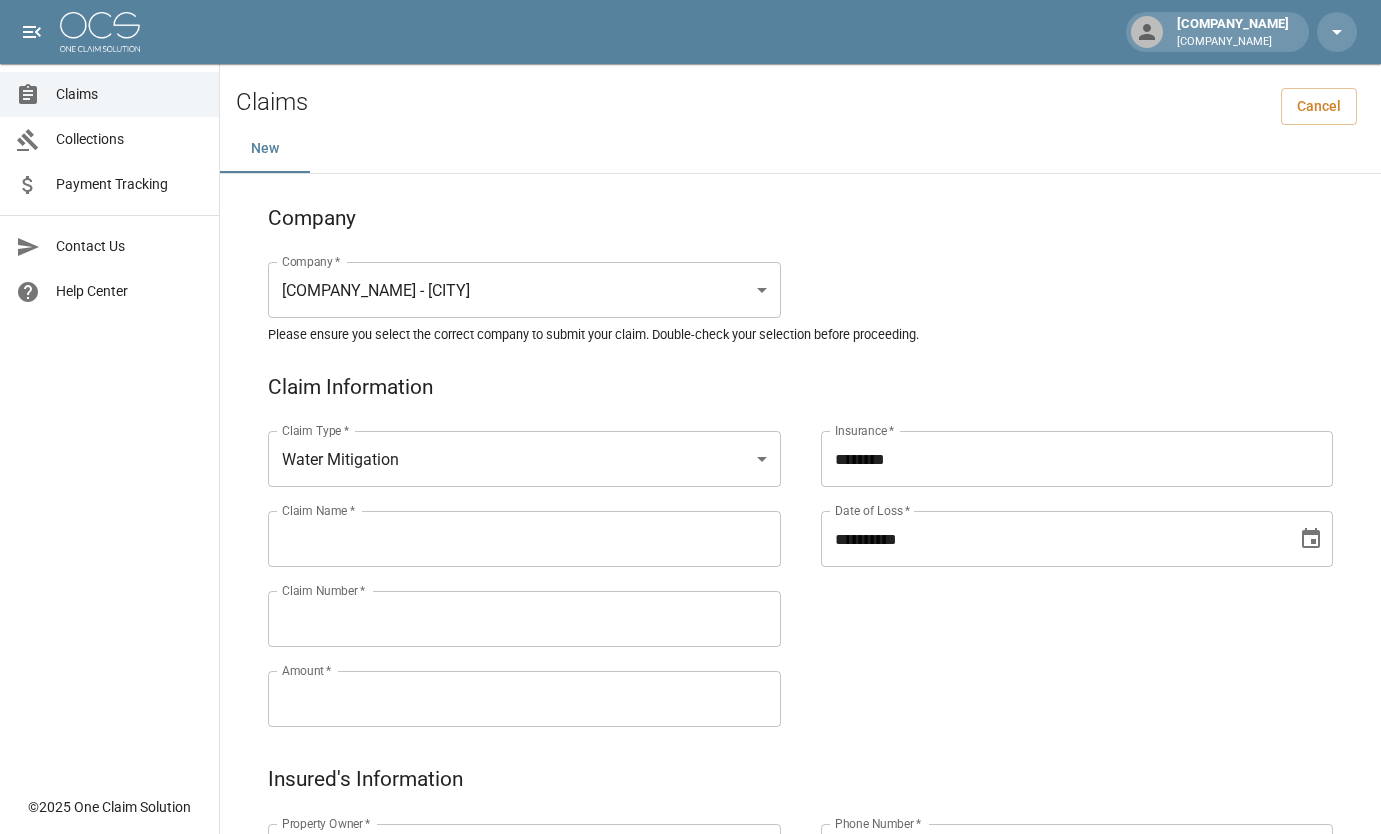 click on "**********" at bounding box center [1052, 539] 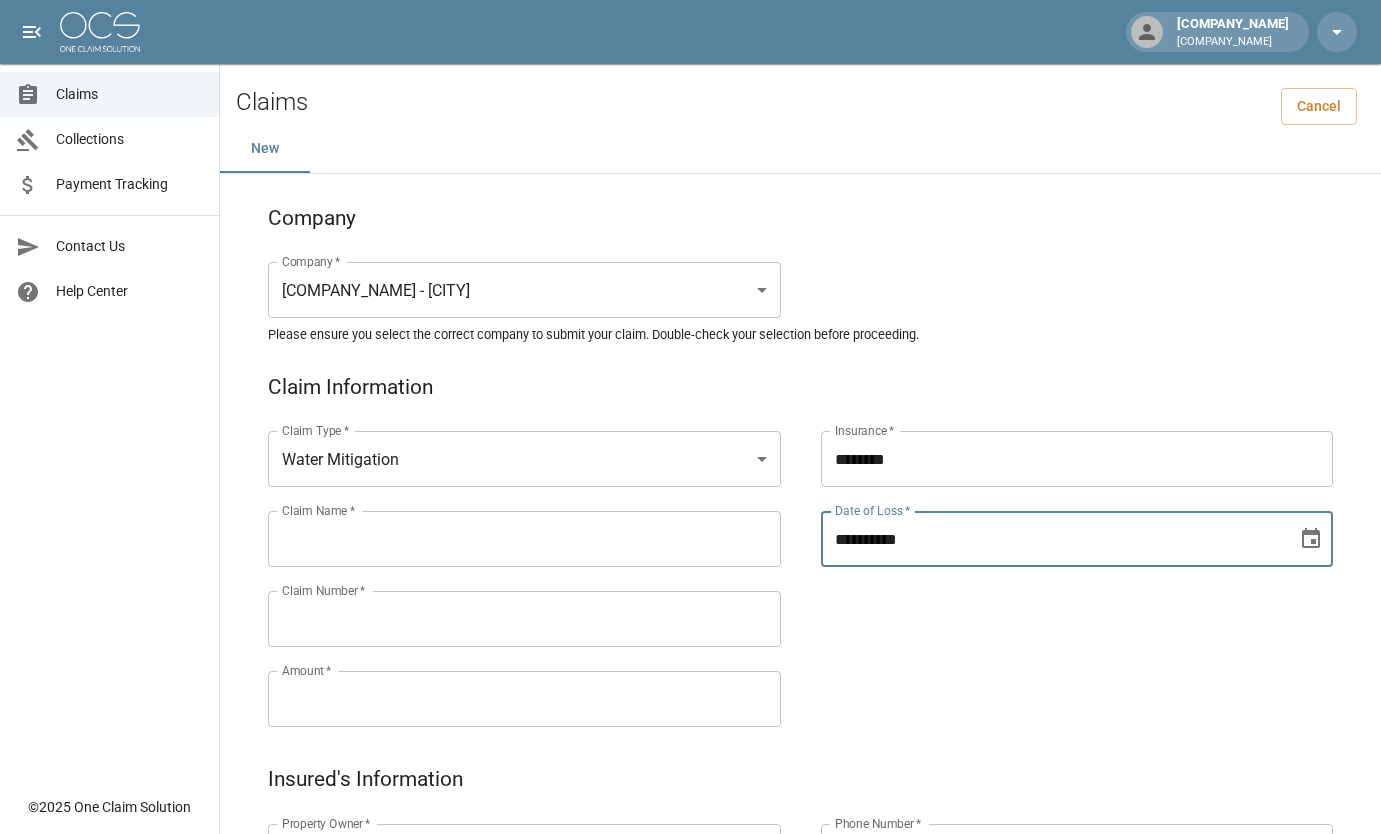 type on "**********" 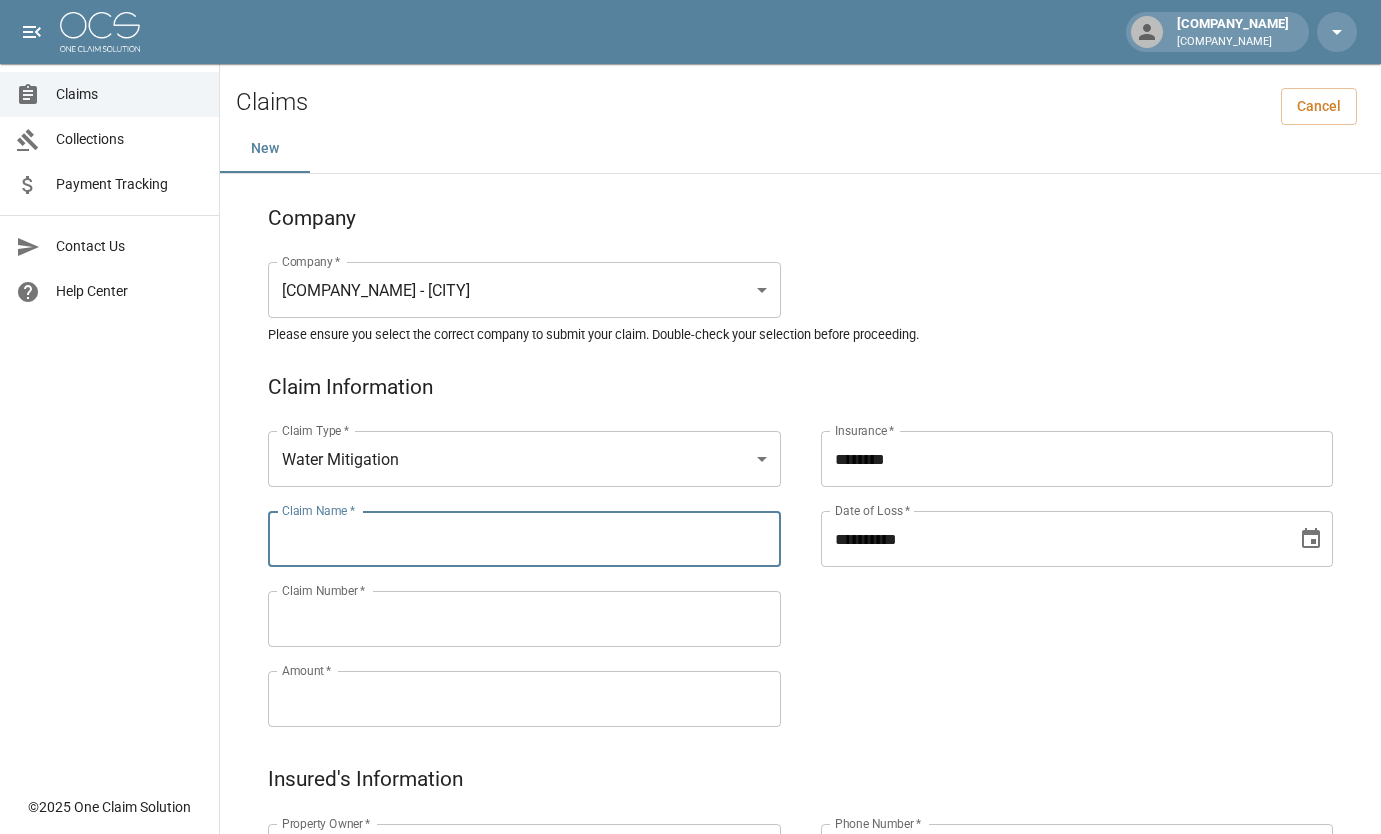 drag, startPoint x: 320, startPoint y: 548, endPoint x: 376, endPoint y: 532, distance: 58.24088 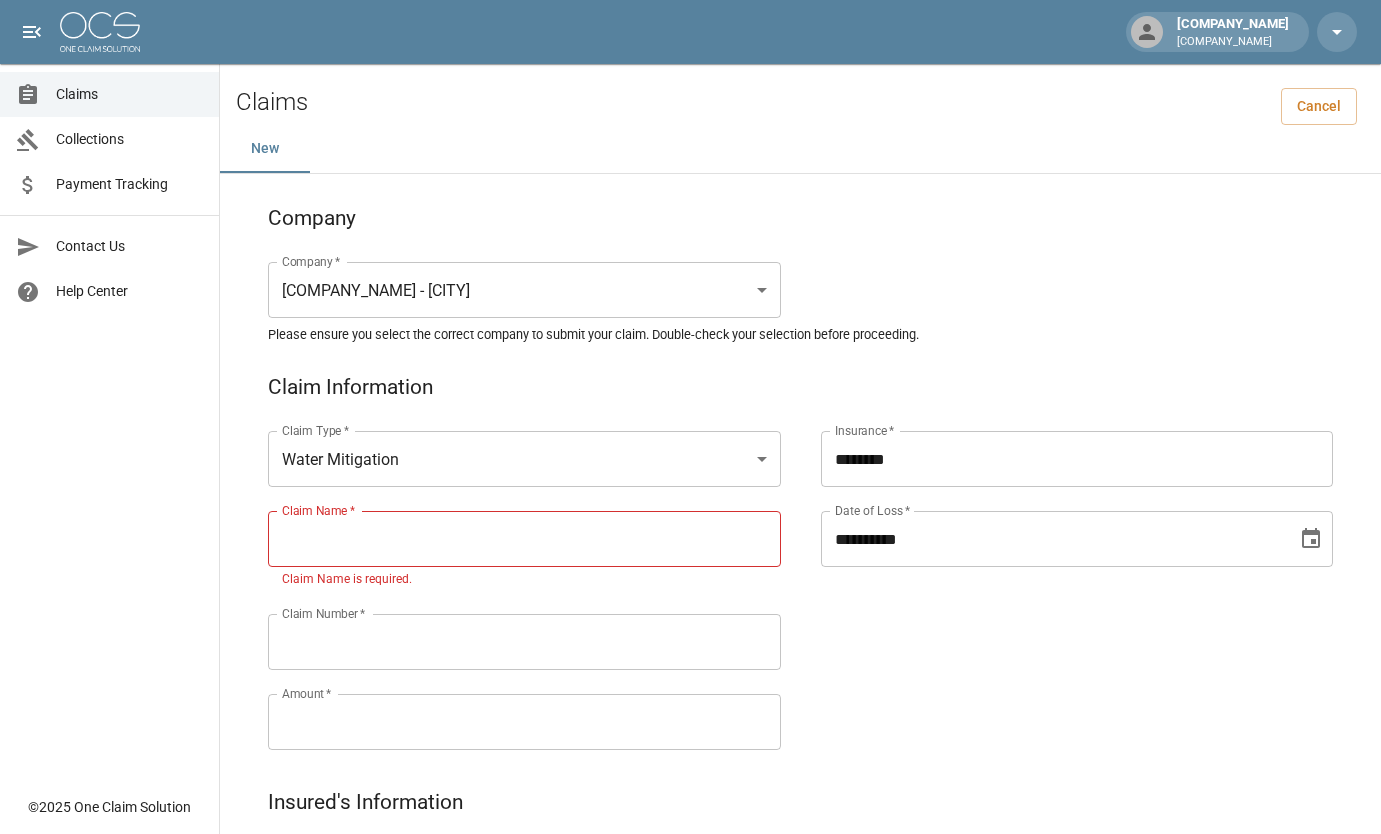 click on "Claim Name   *" at bounding box center [524, 539] 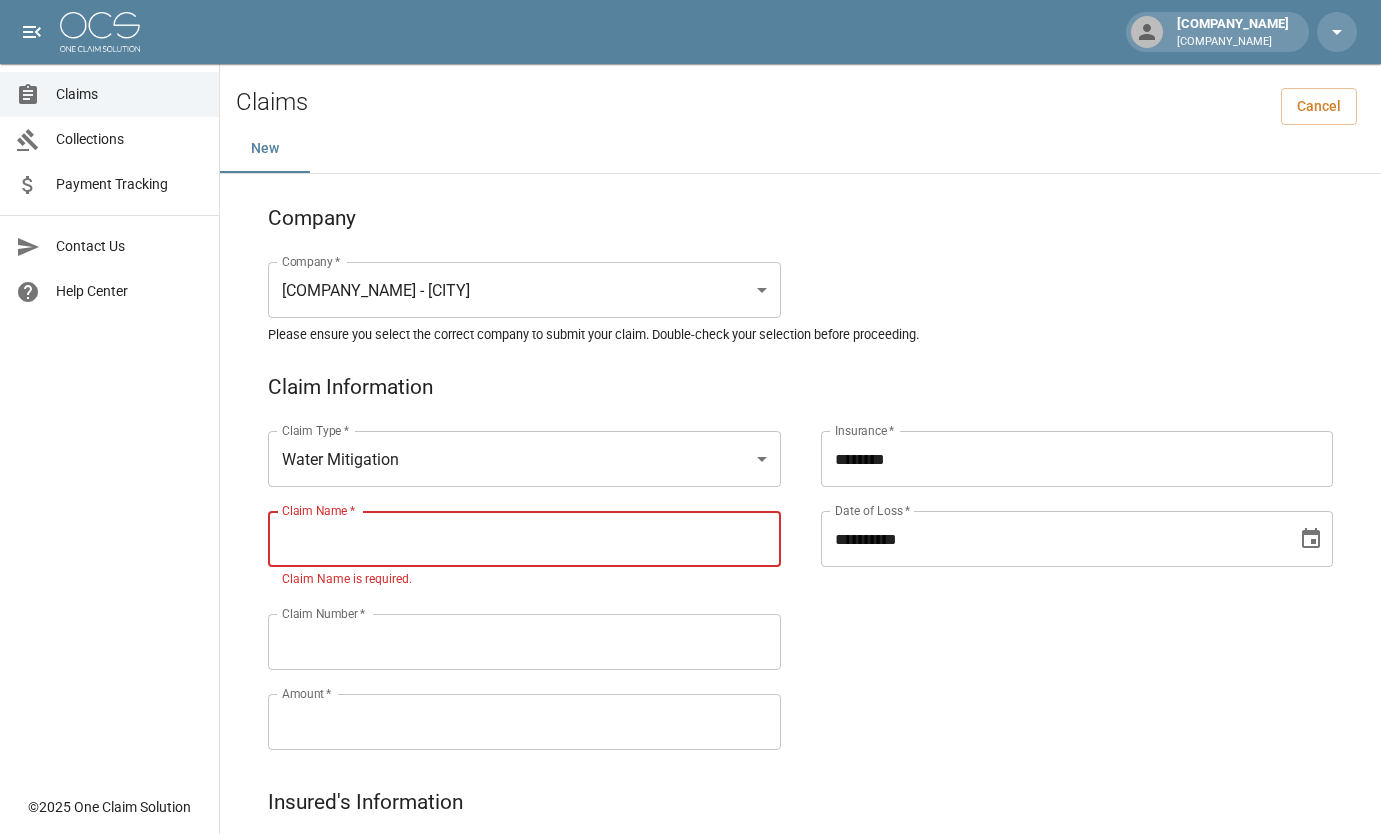 paste on "*****" 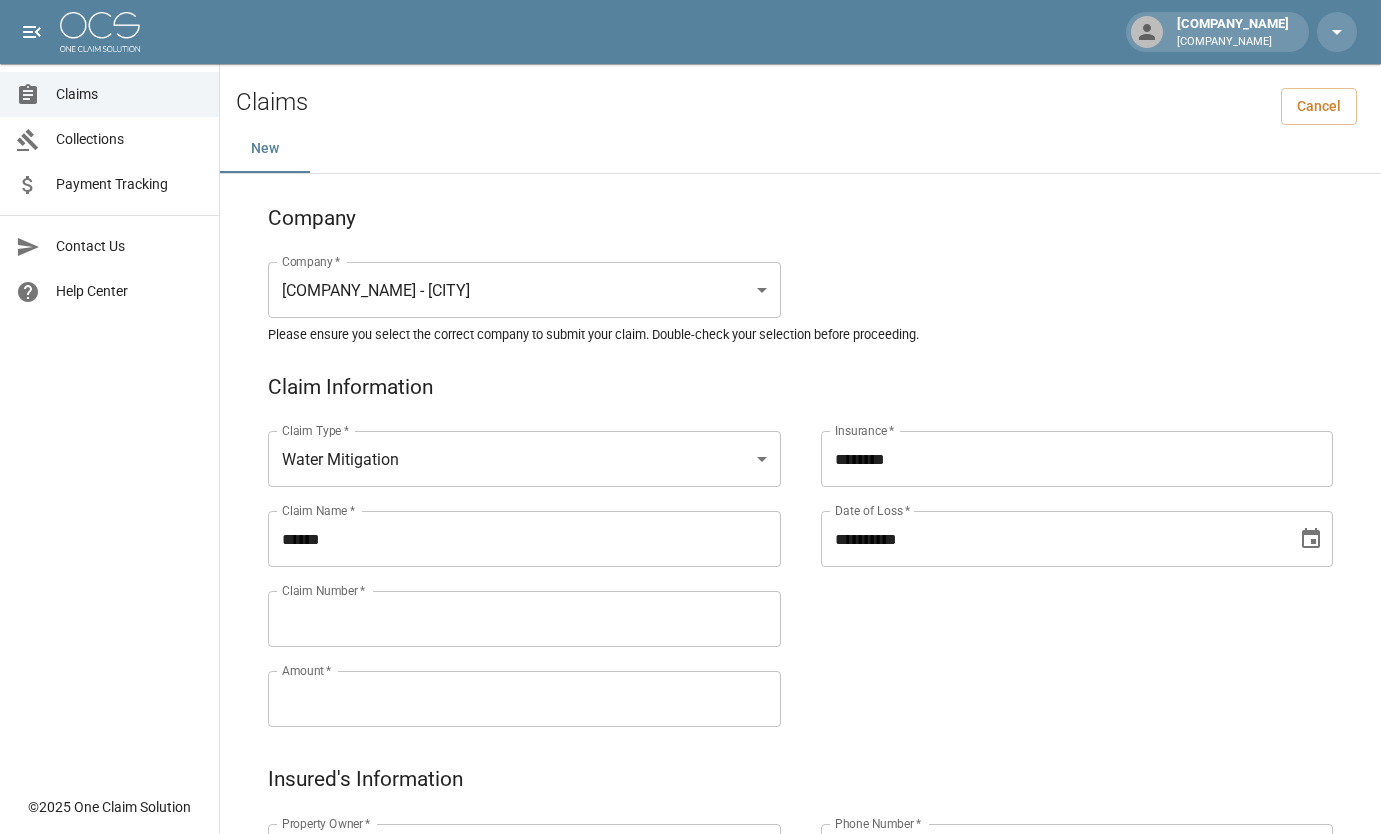 click on "******" at bounding box center [524, 539] 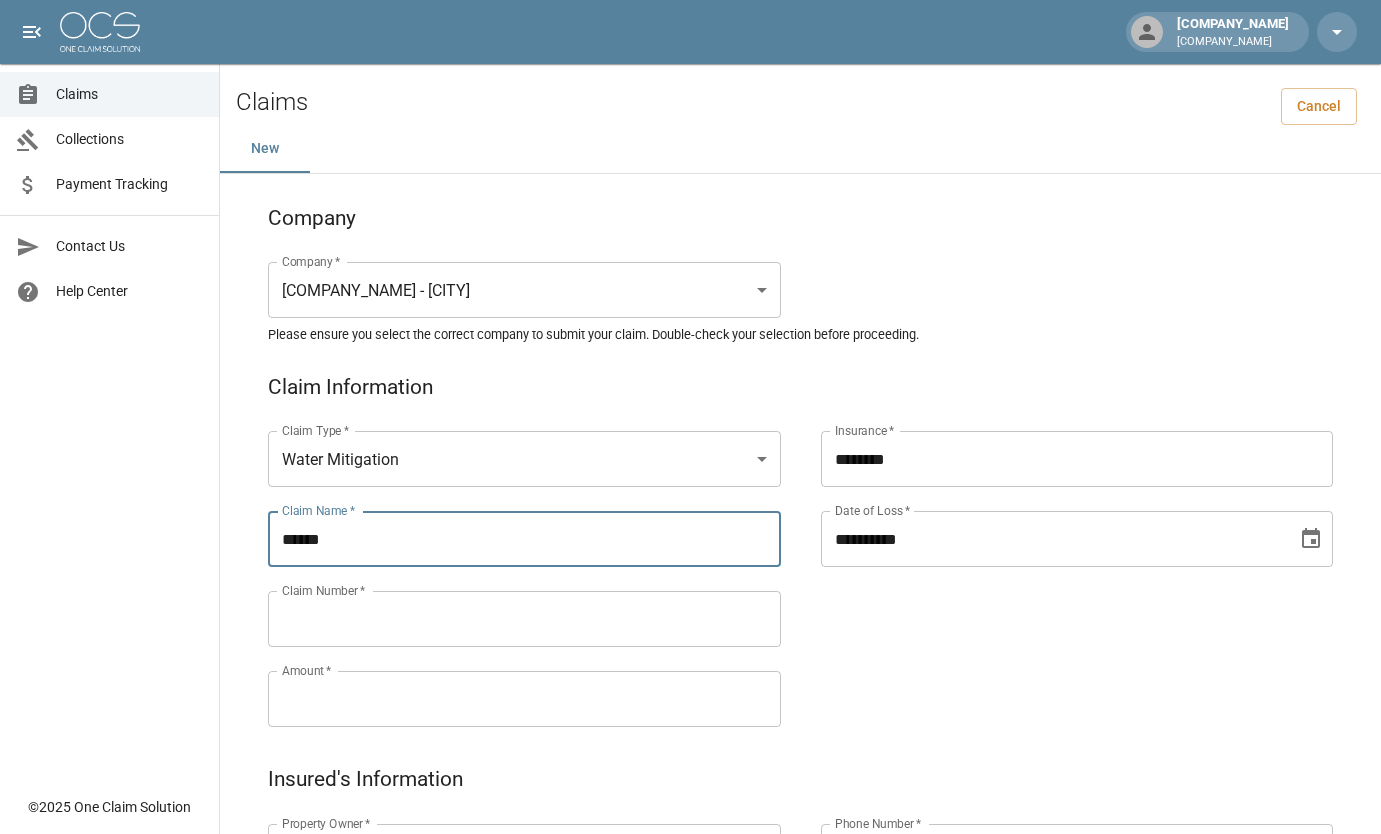 paste on "****" 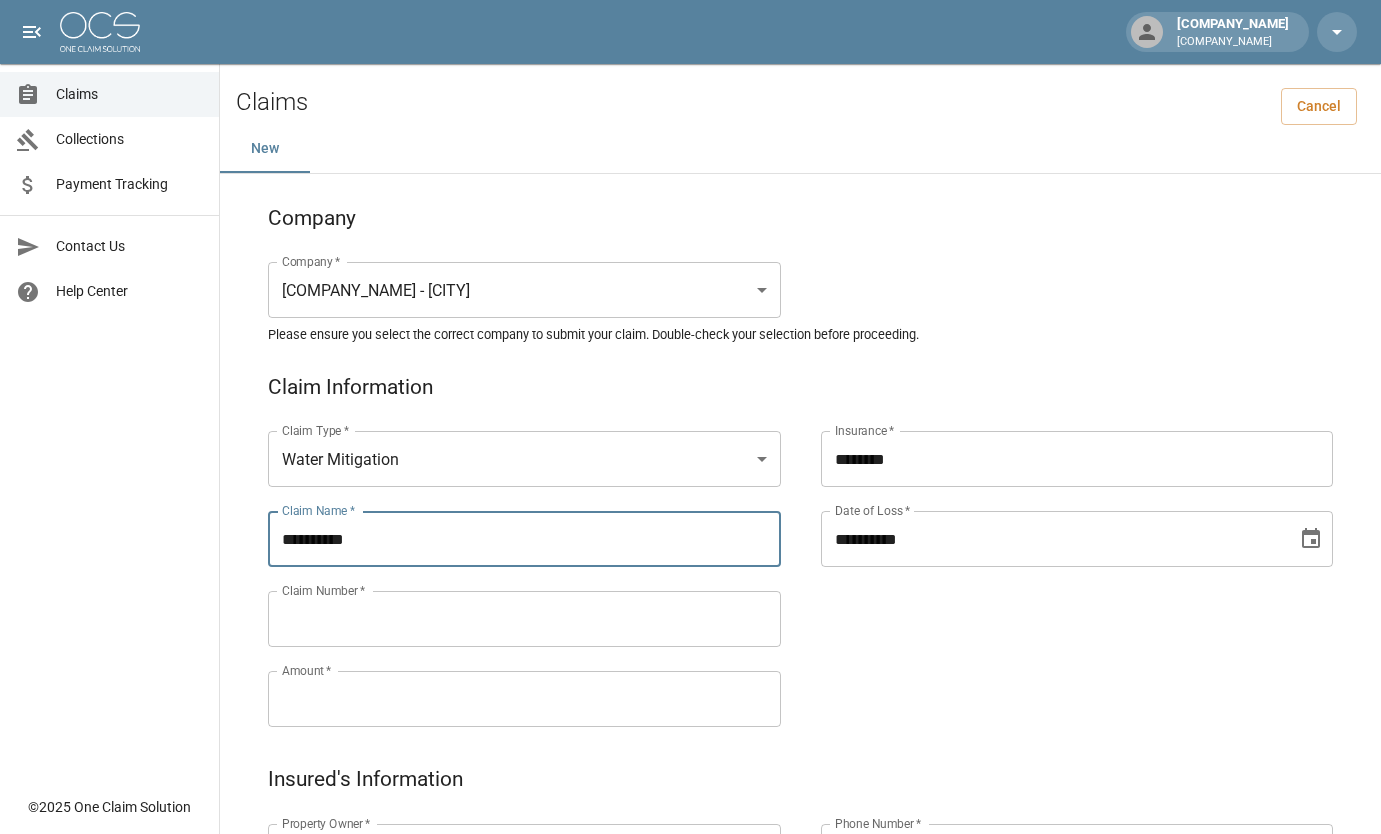 type on "**********" 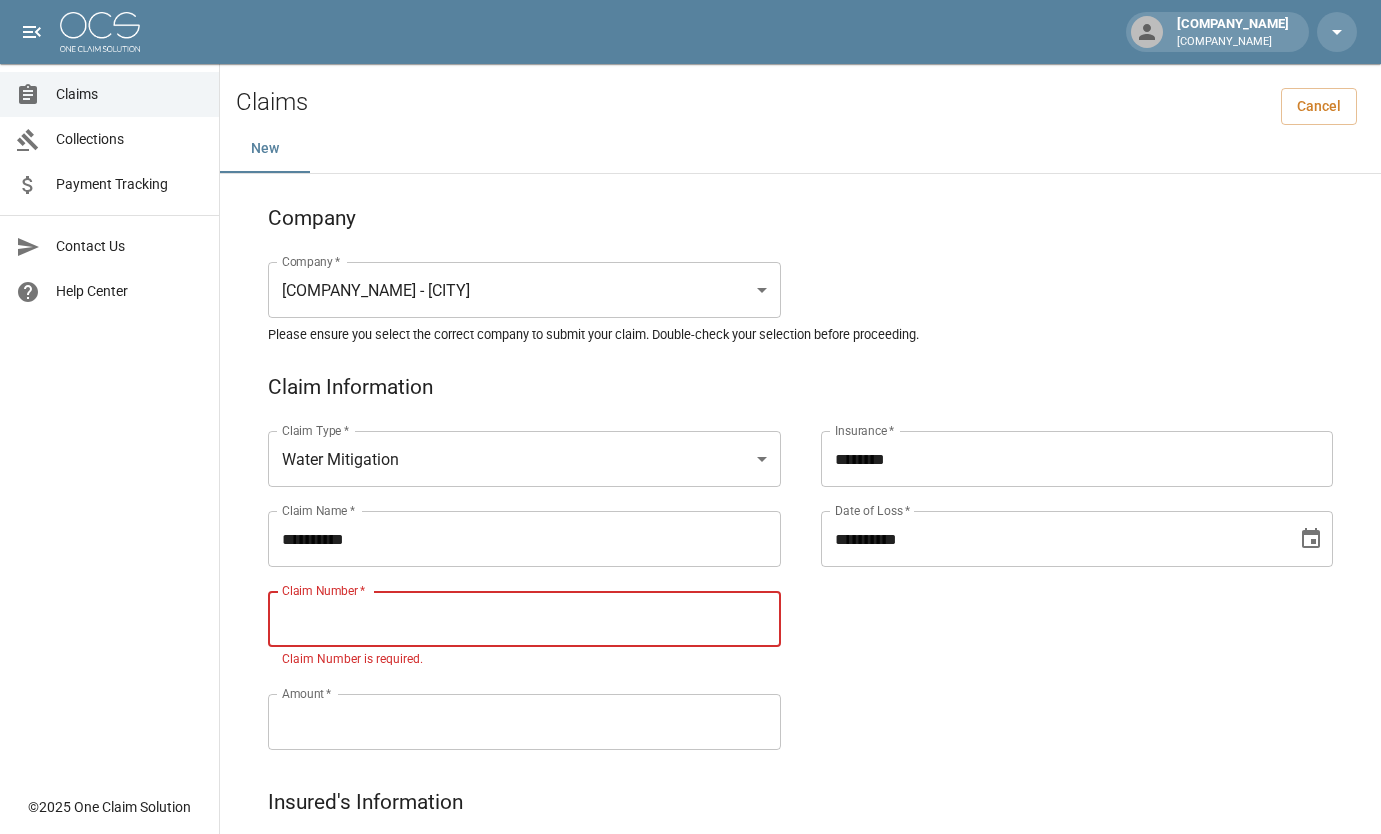 click on "Claim Number   *" at bounding box center (524, 619) 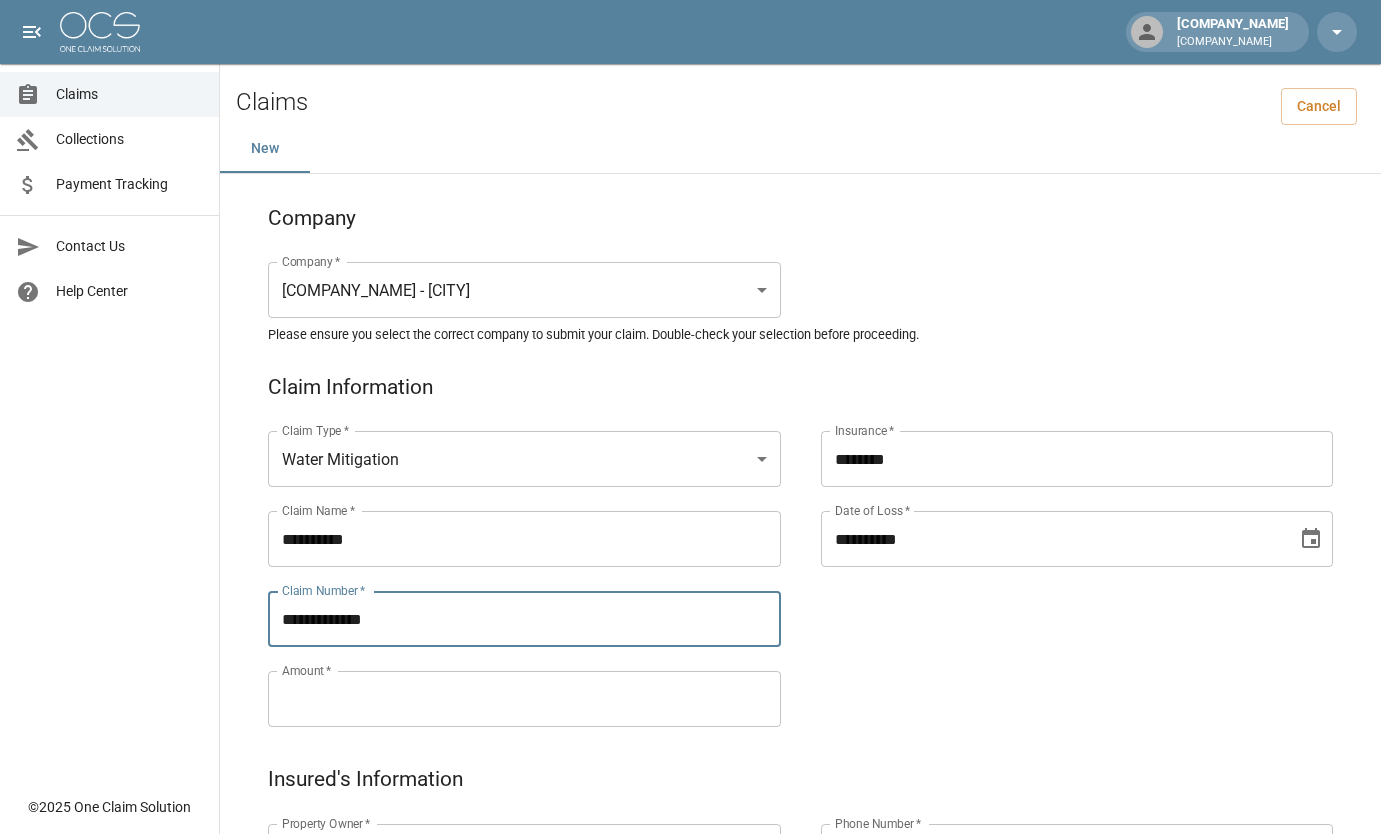 type on "**********" 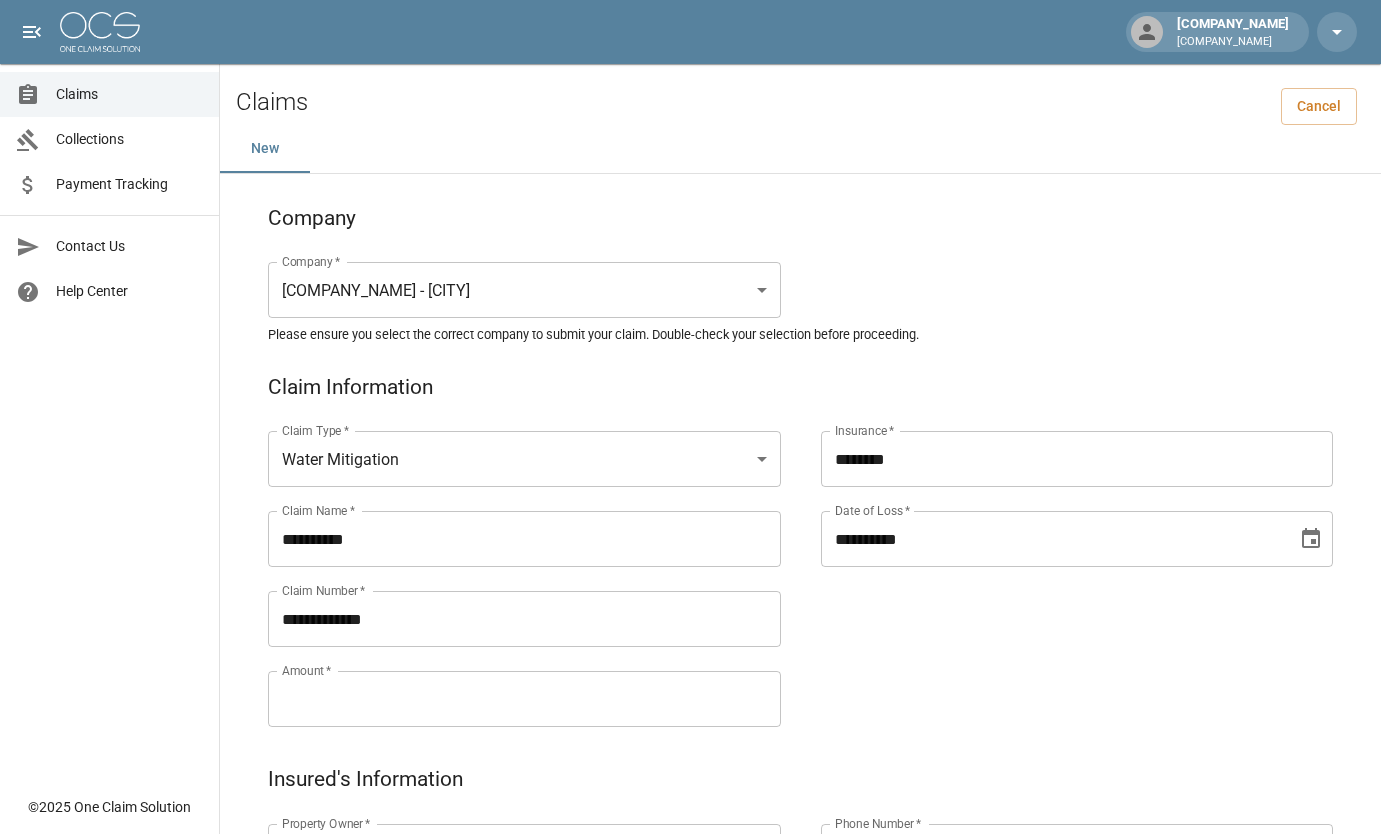 click on "**********" at bounding box center (1057, 555) 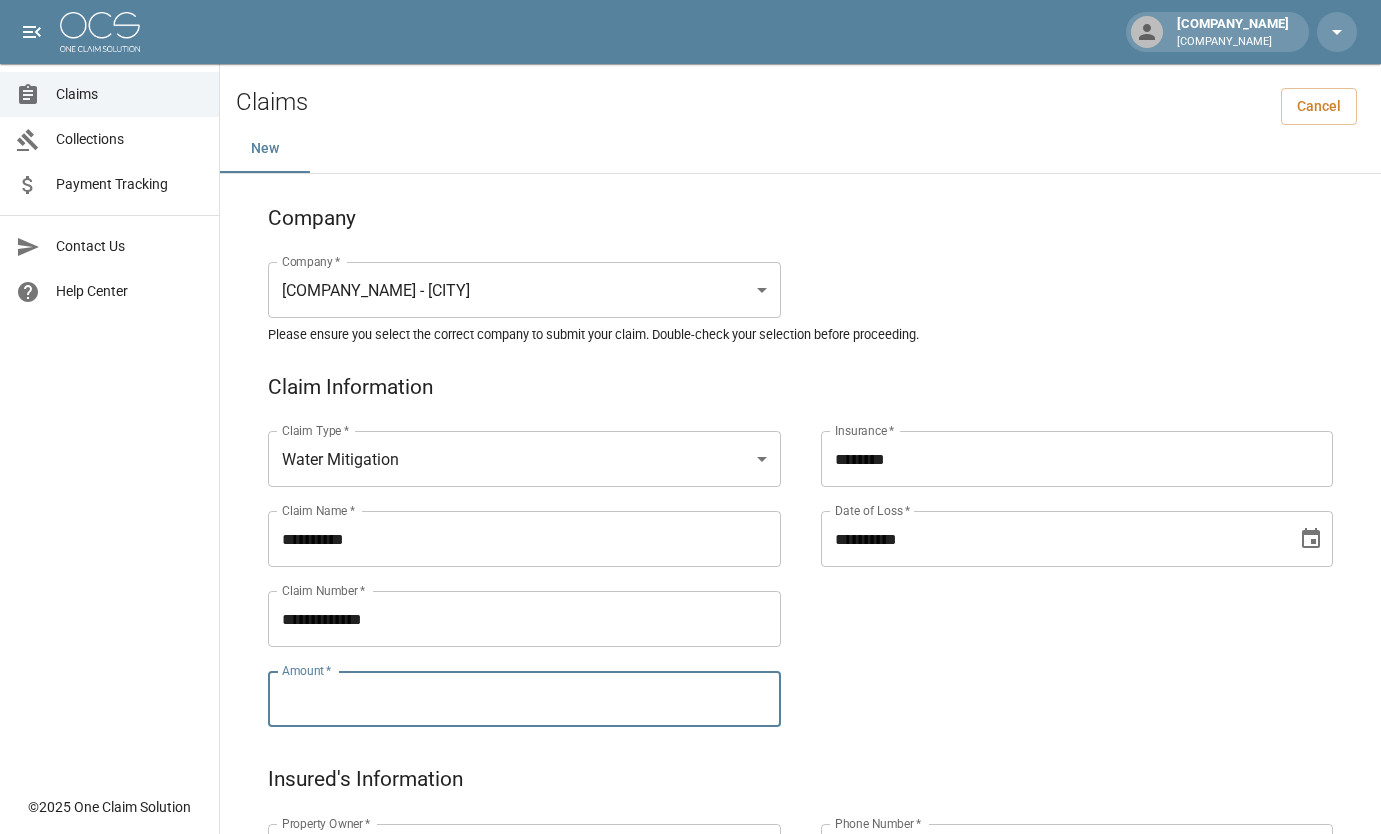 click on "Amount   *" at bounding box center (524, 699) 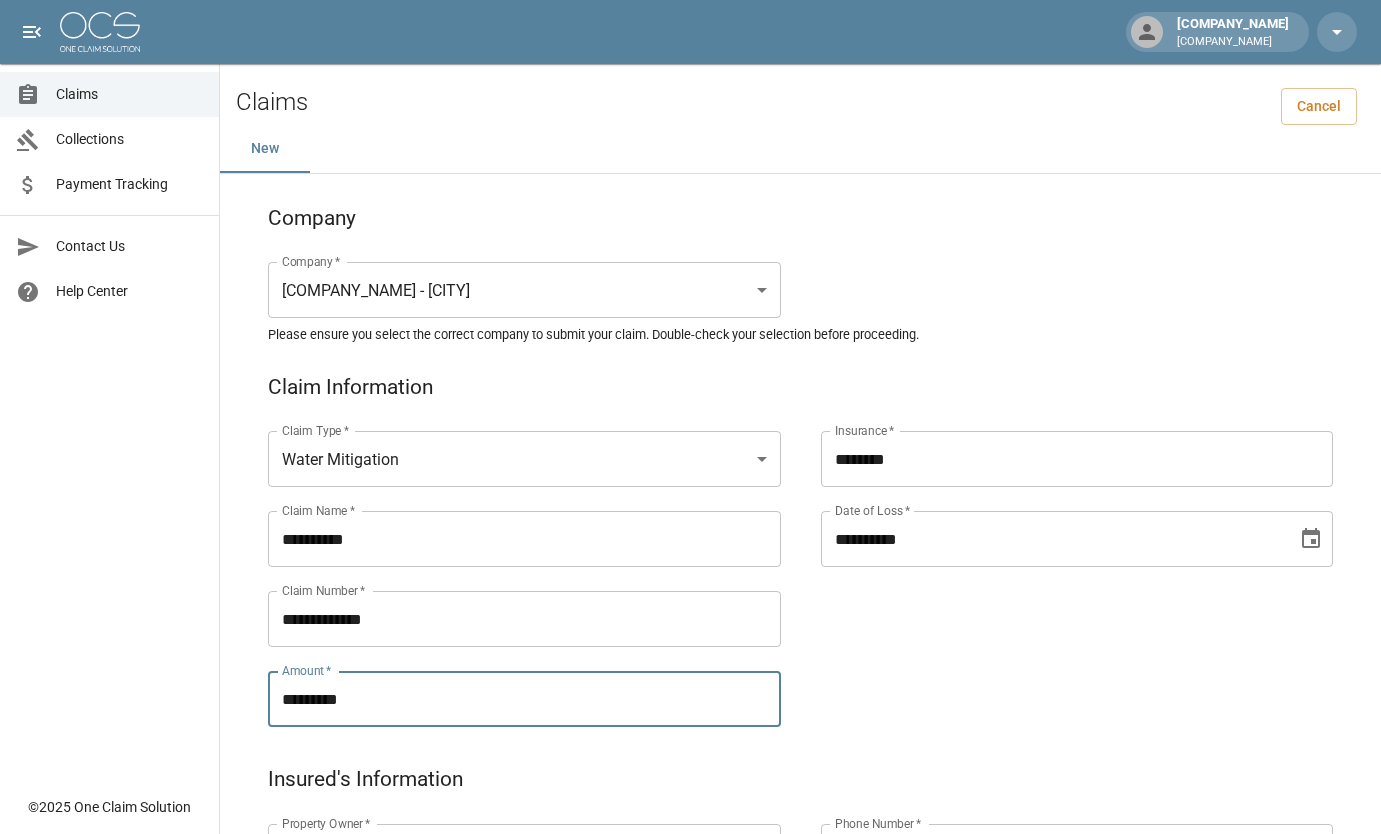 type on "*********" 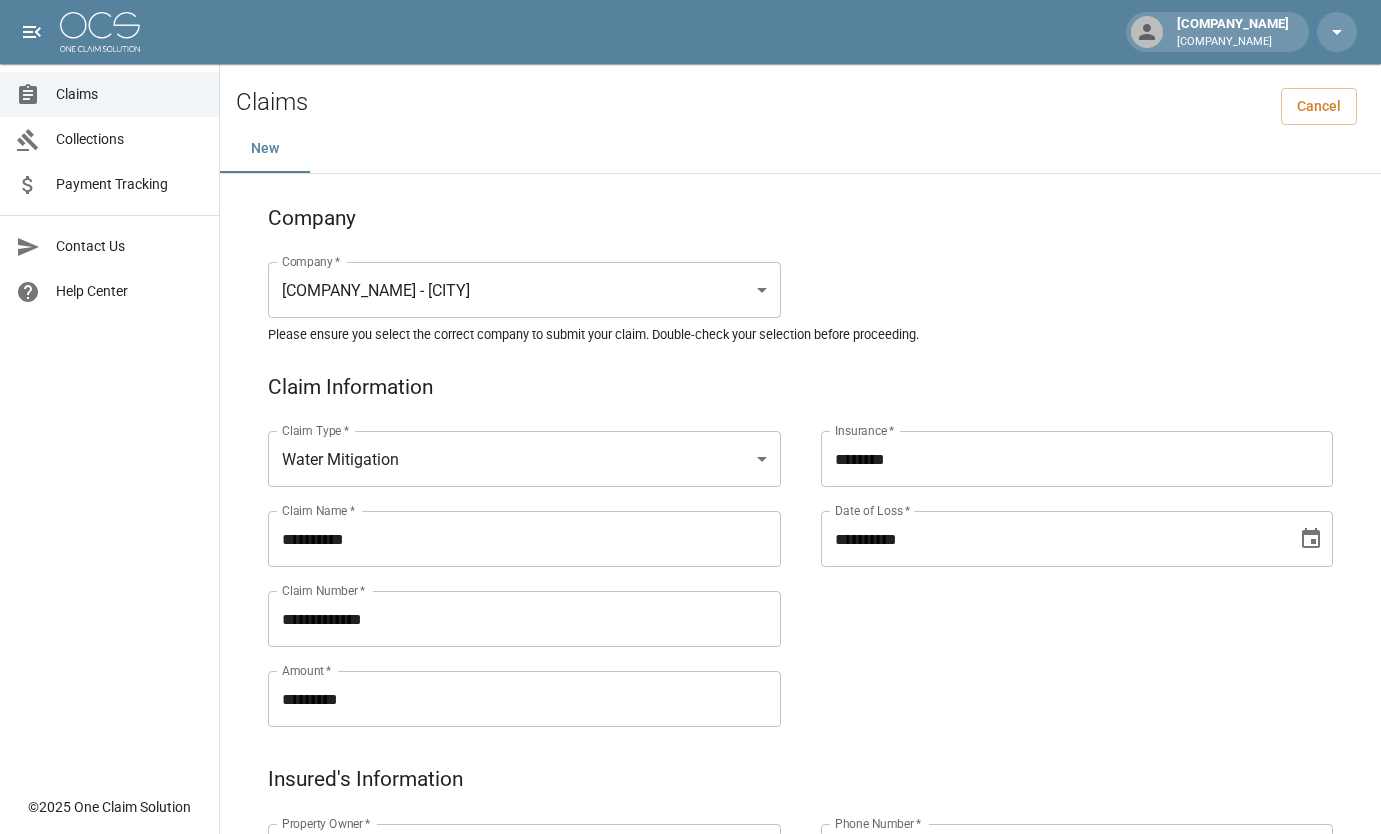 click on "**********" at bounding box center (1057, 555) 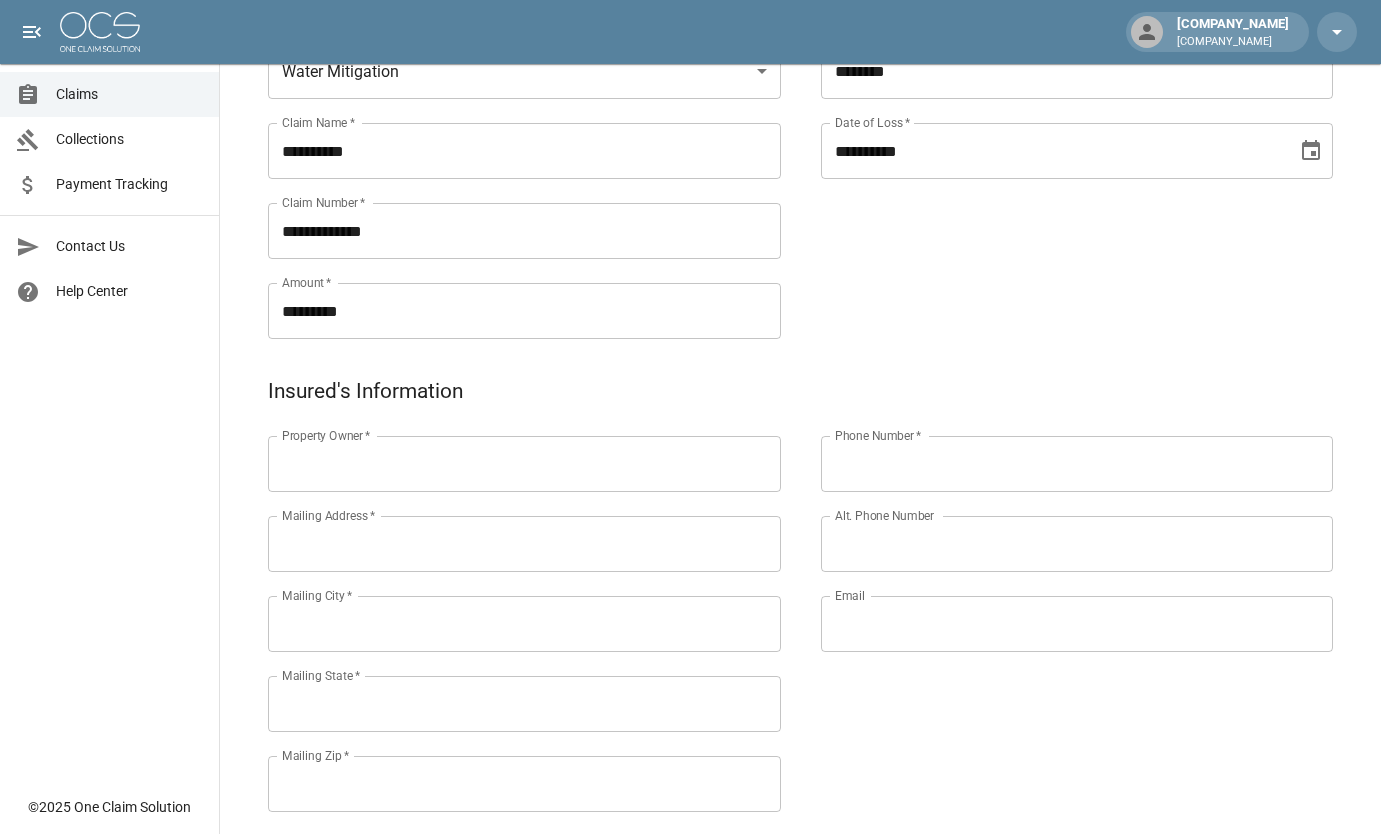 scroll, scrollTop: 400, scrollLeft: 0, axis: vertical 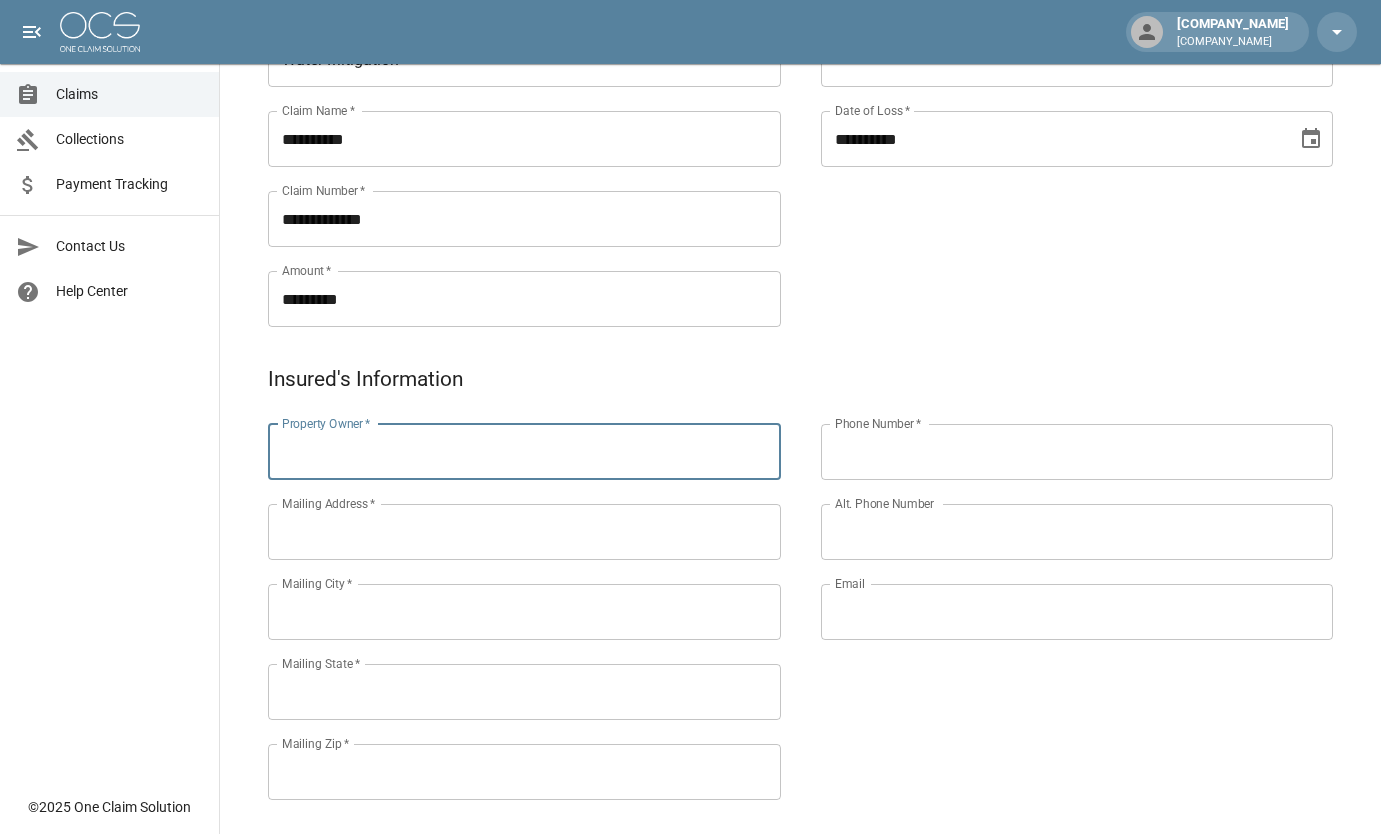 click on "Property Owner   *" at bounding box center [524, 452] 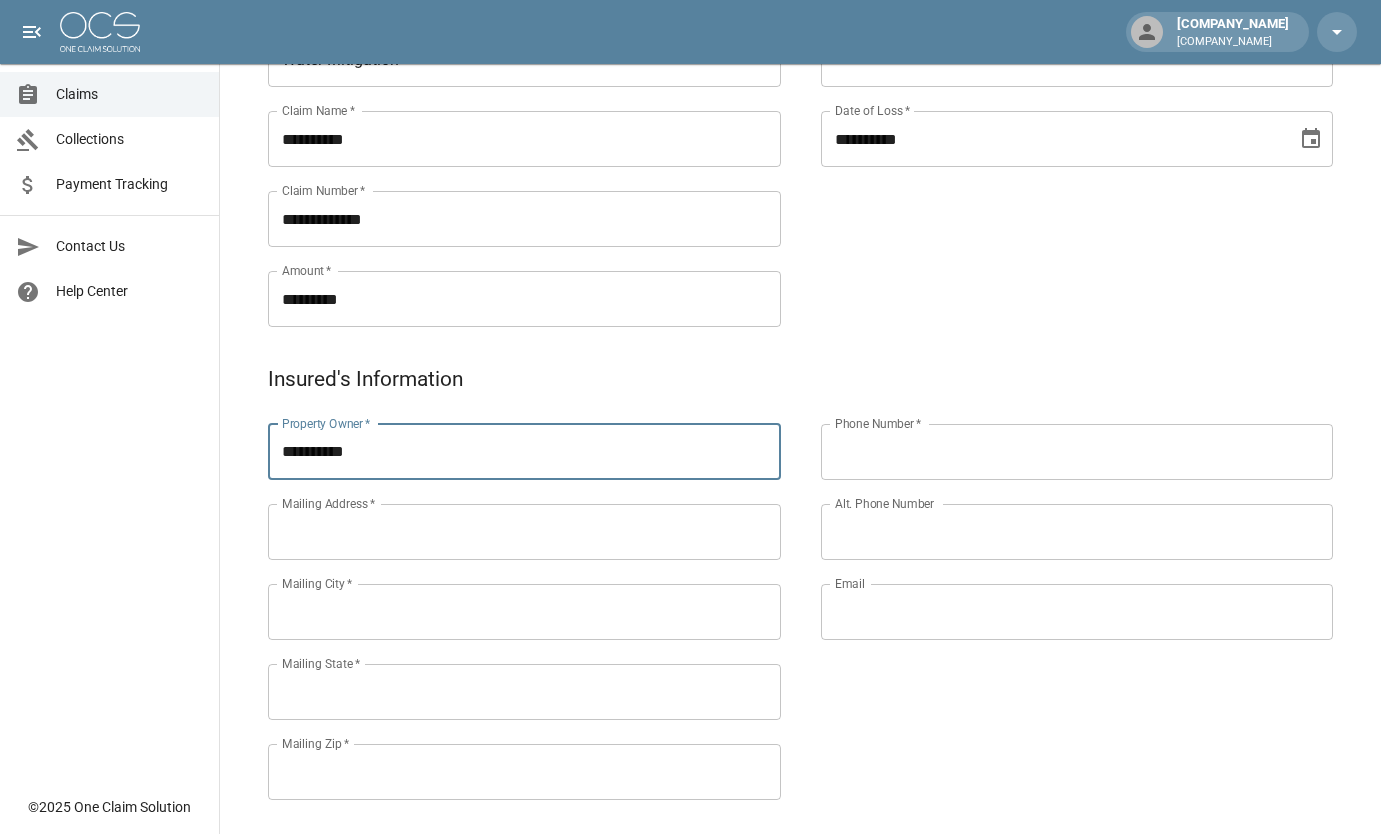 type on "**********" 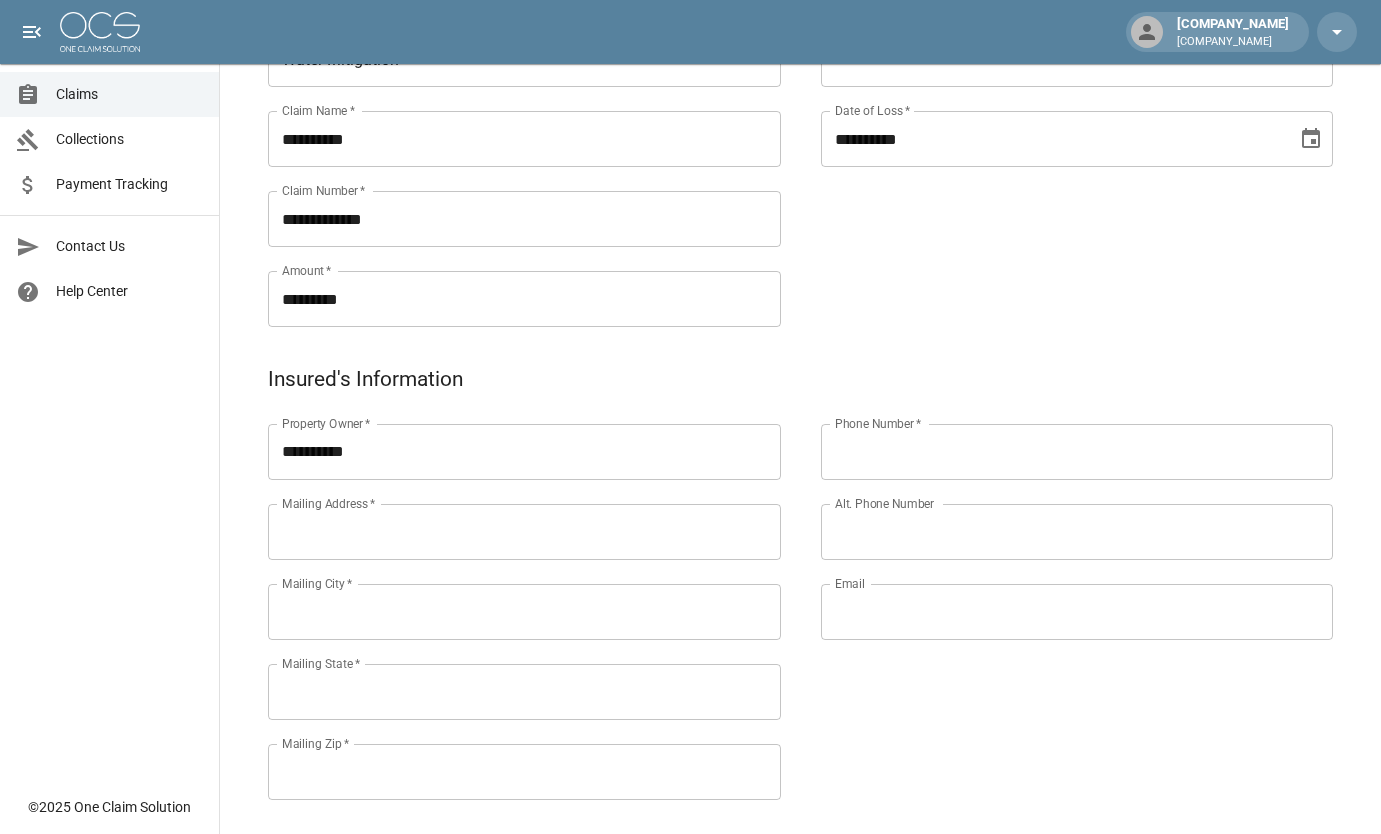 click on "Mailing Address   *" at bounding box center (524, 532) 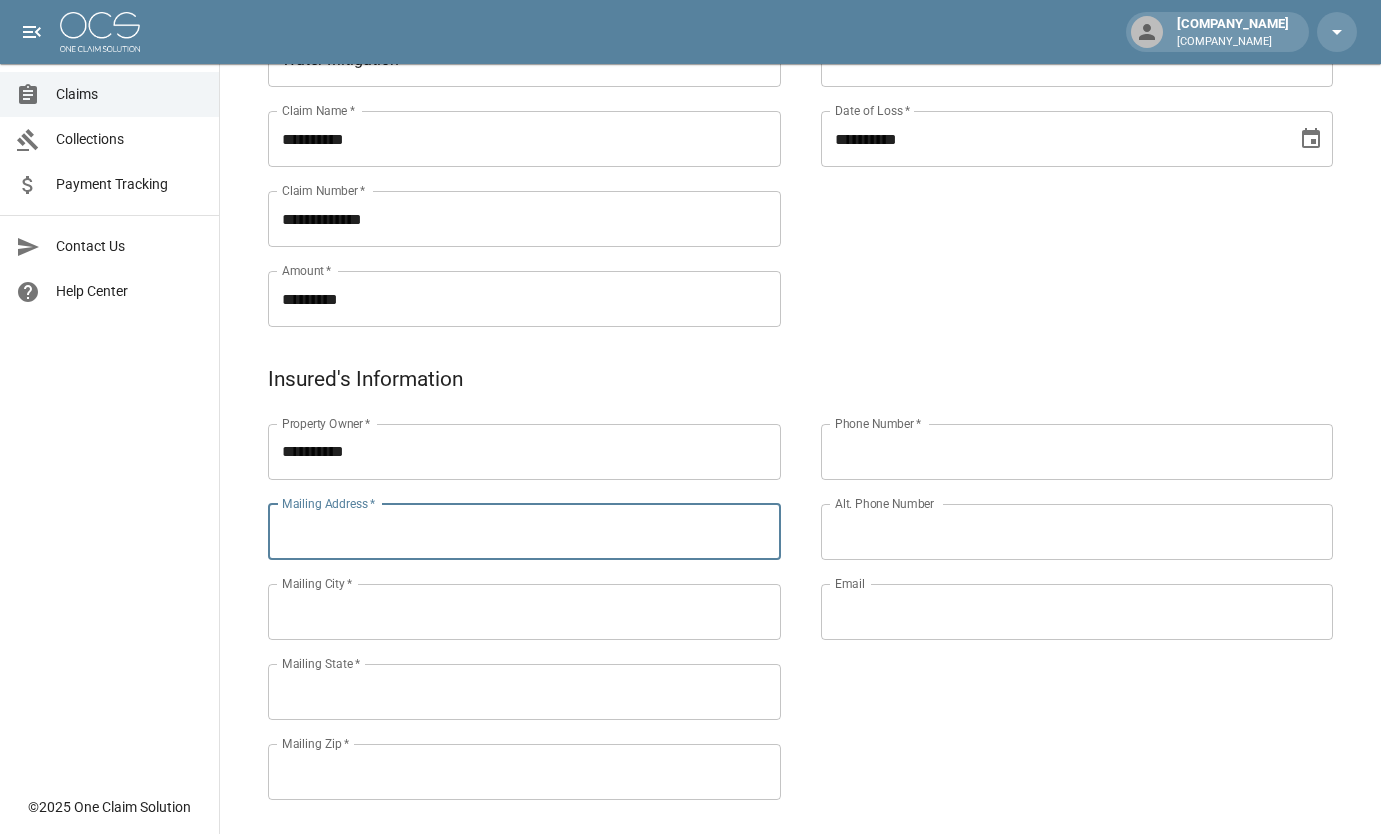 paste on "**********" 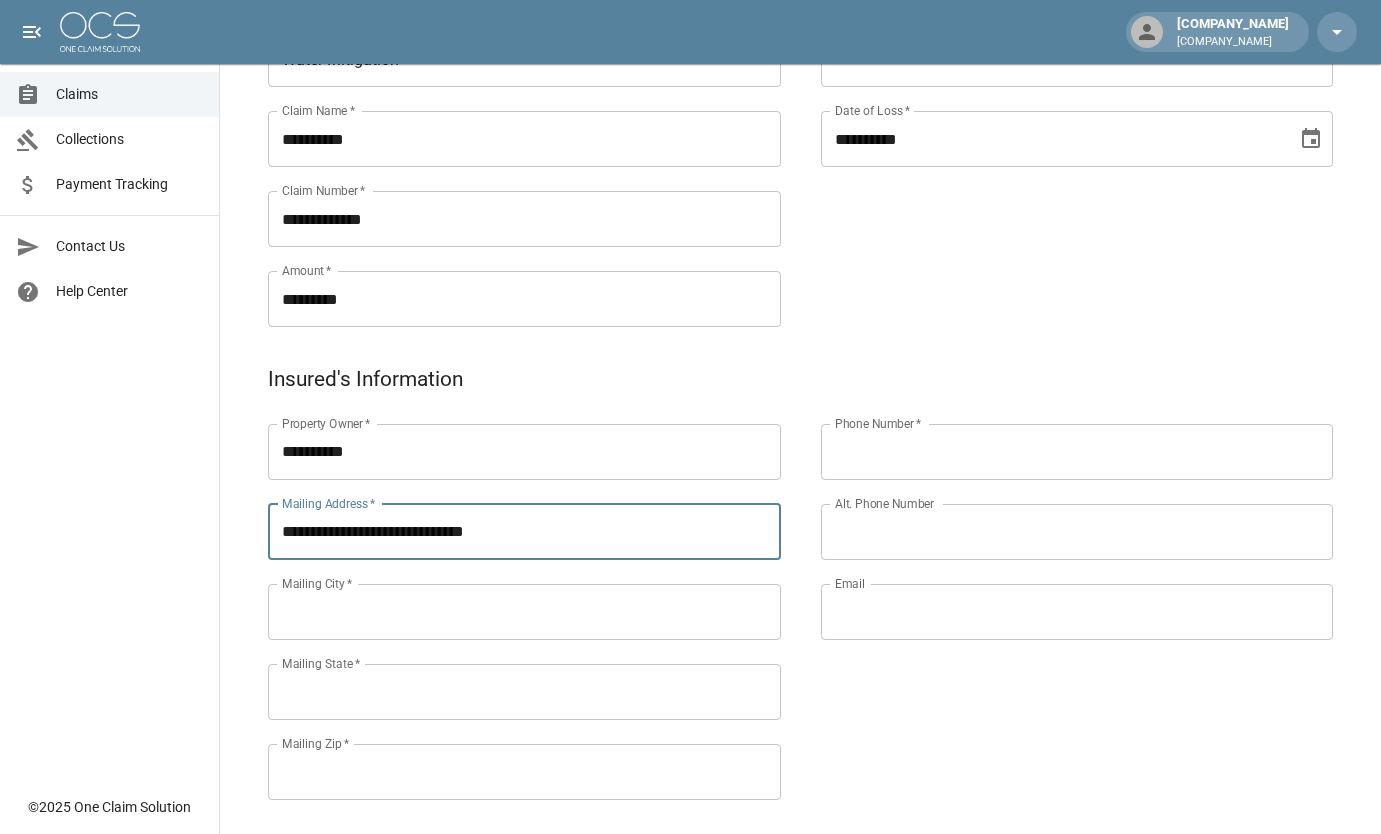 type on "**********" 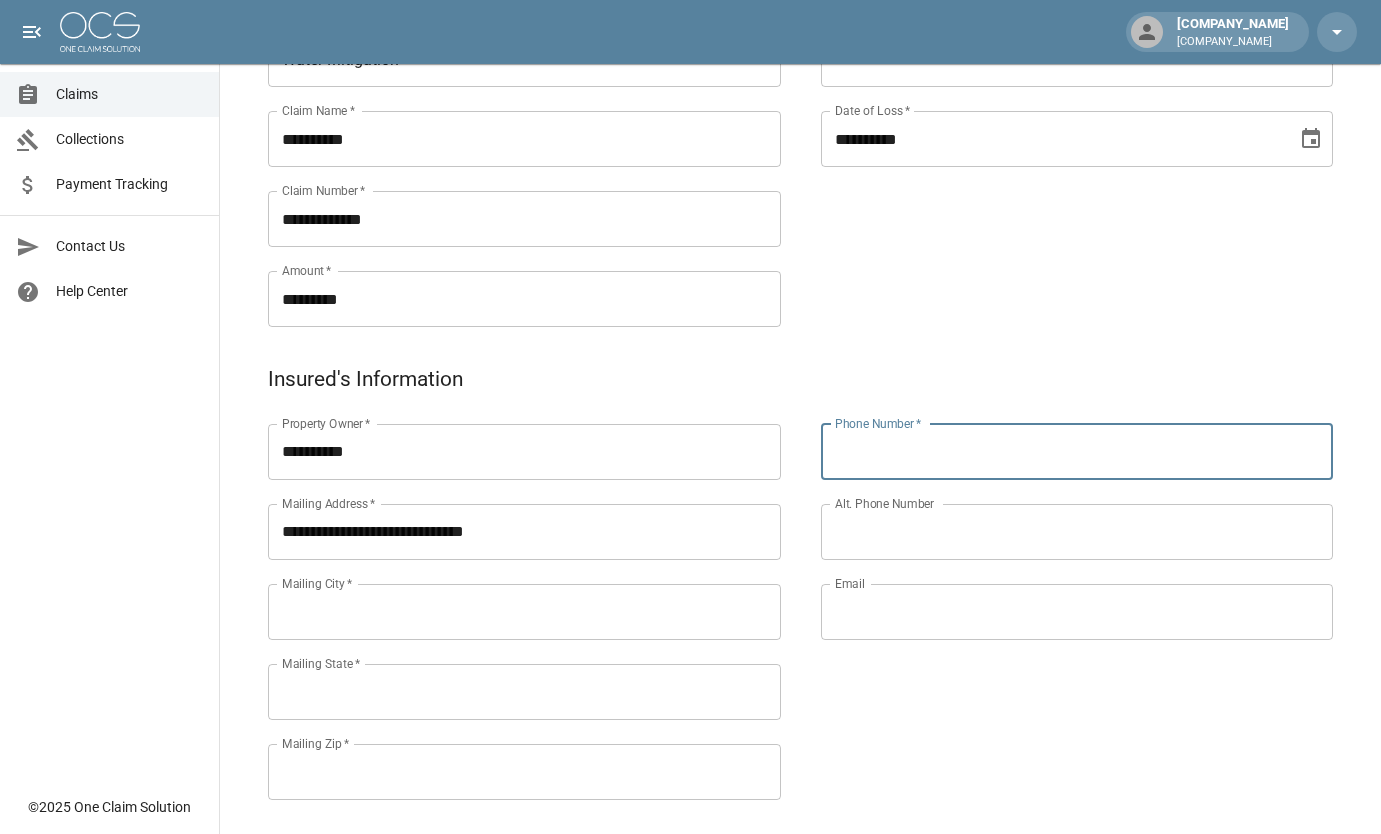 click on "Phone Number   *" at bounding box center [1077, 452] 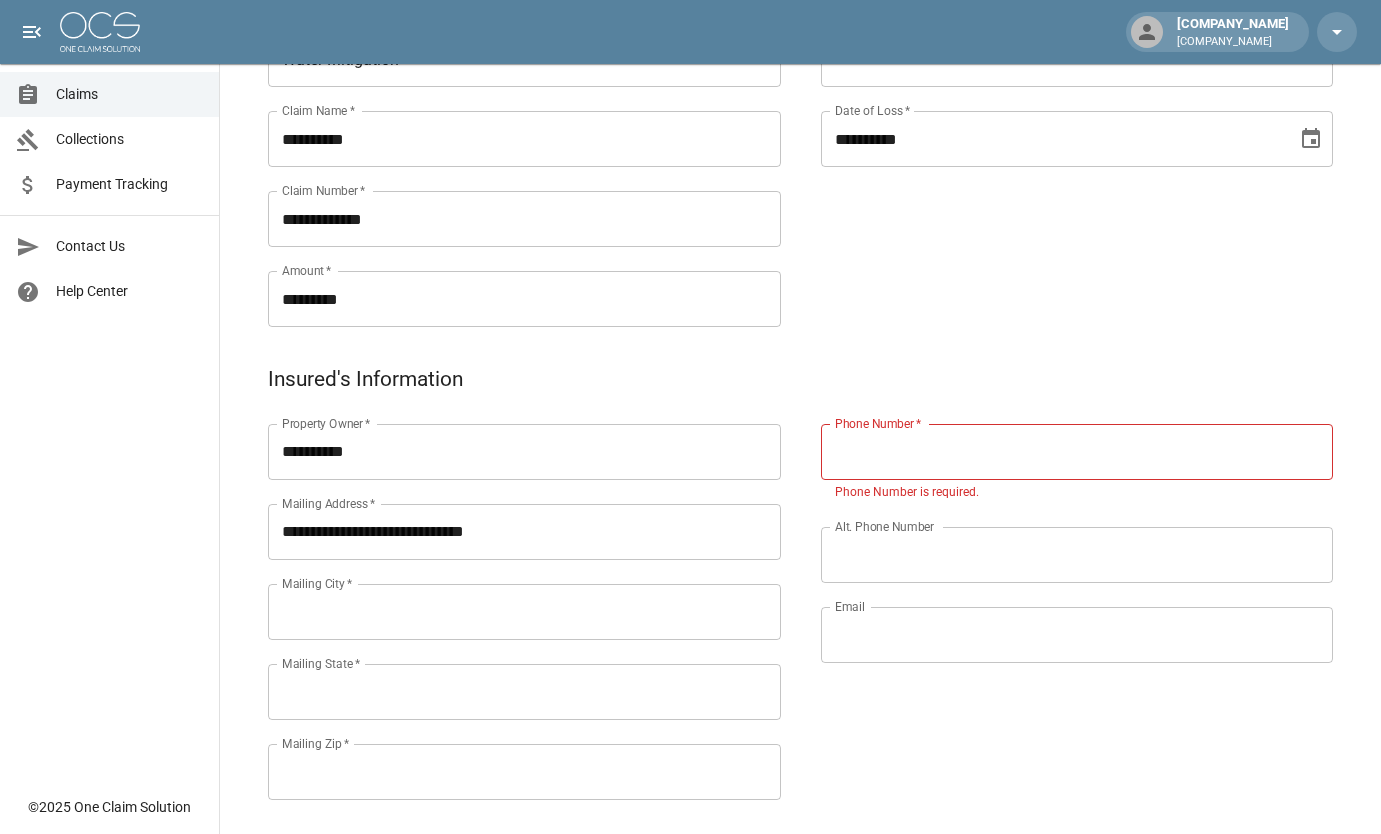 click on "Phone Number   *" at bounding box center [1077, 452] 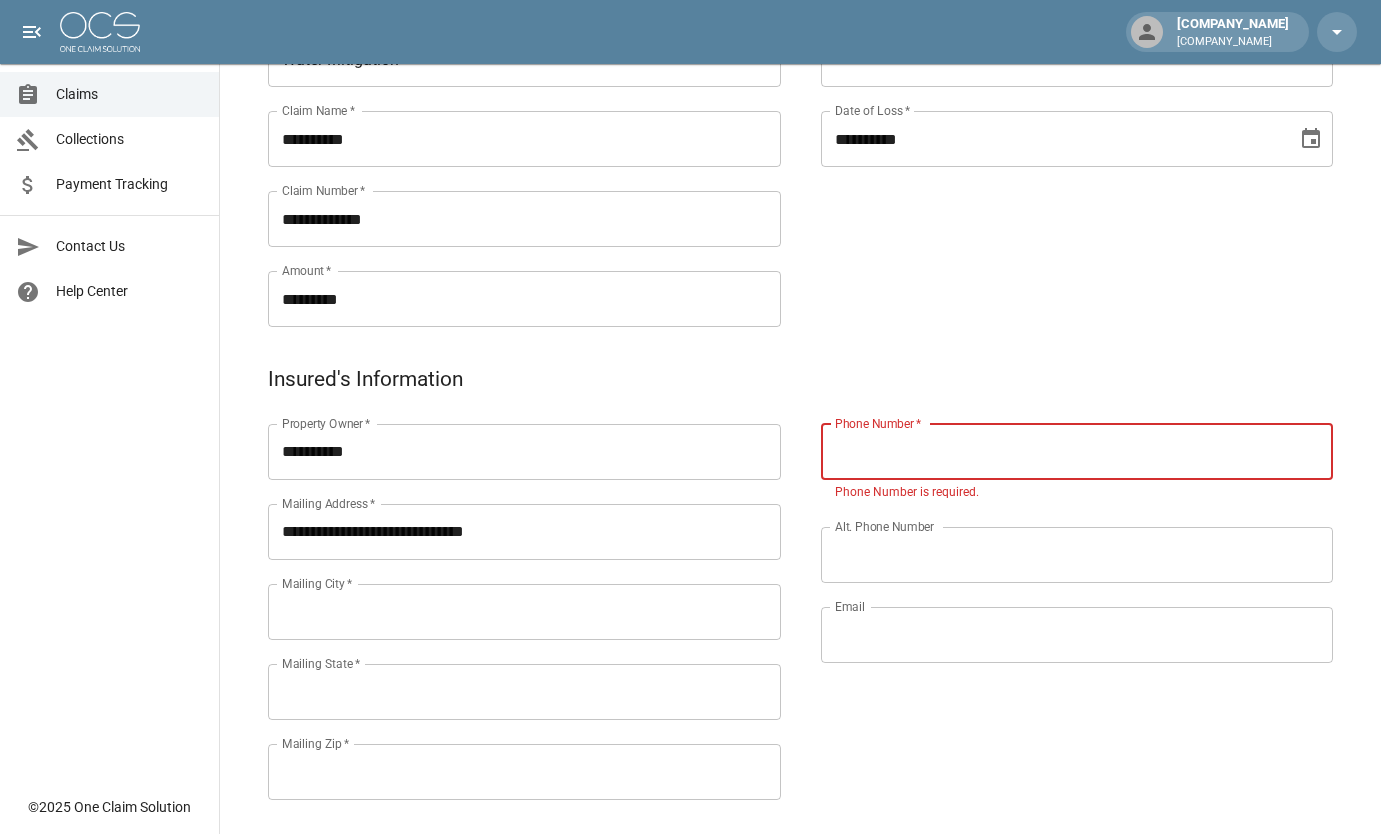 paste on "**********" 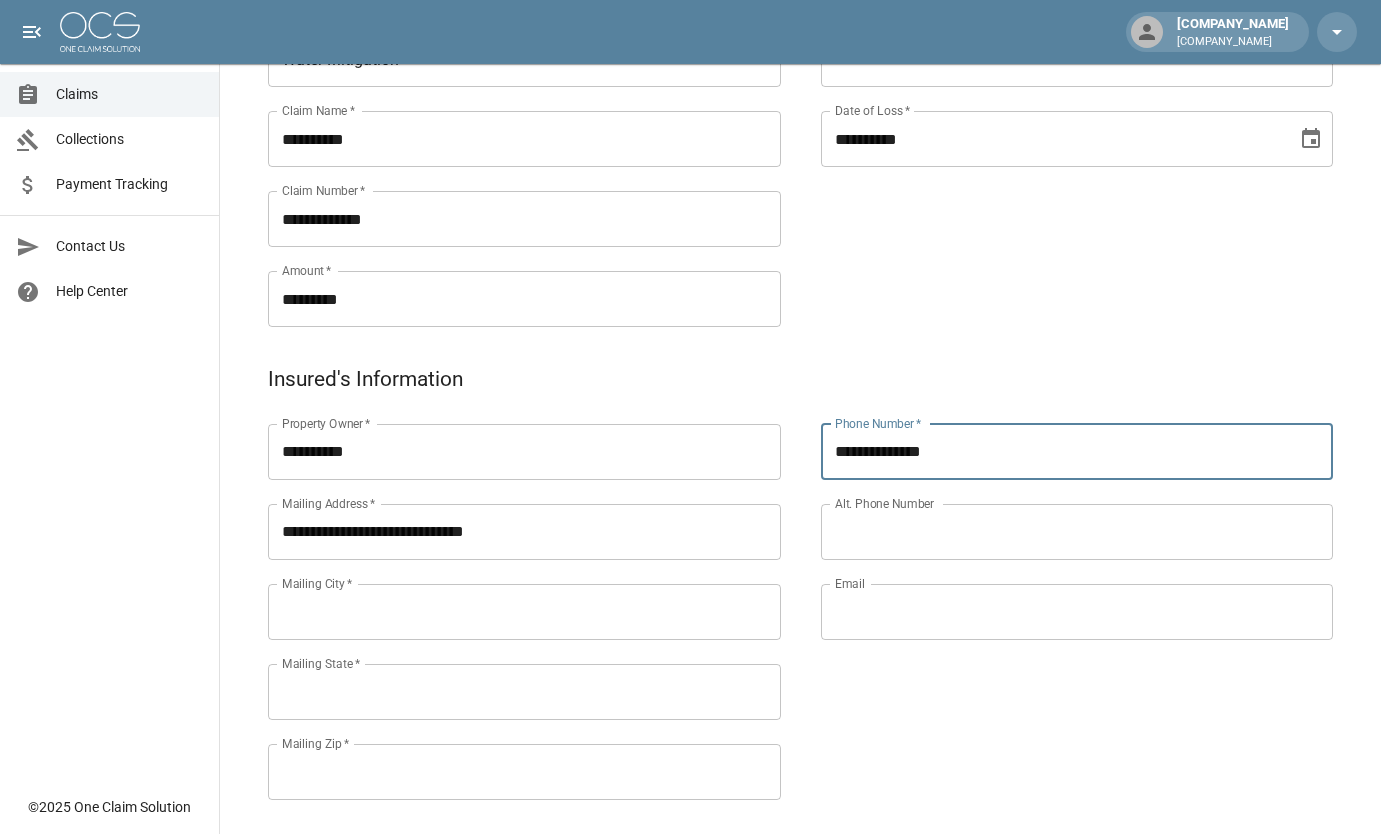 type on "**********" 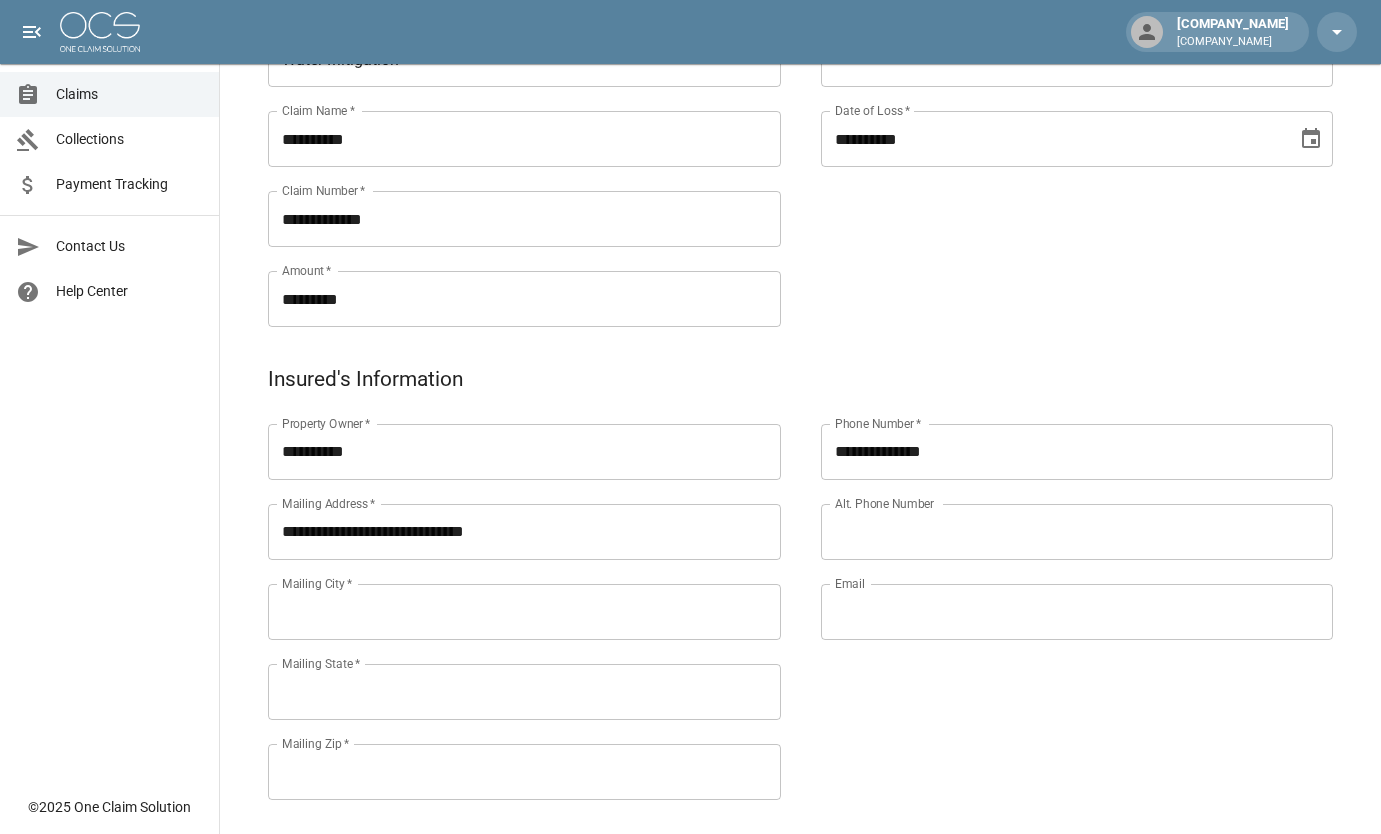 click on "**********" at bounding box center (1057, 588) 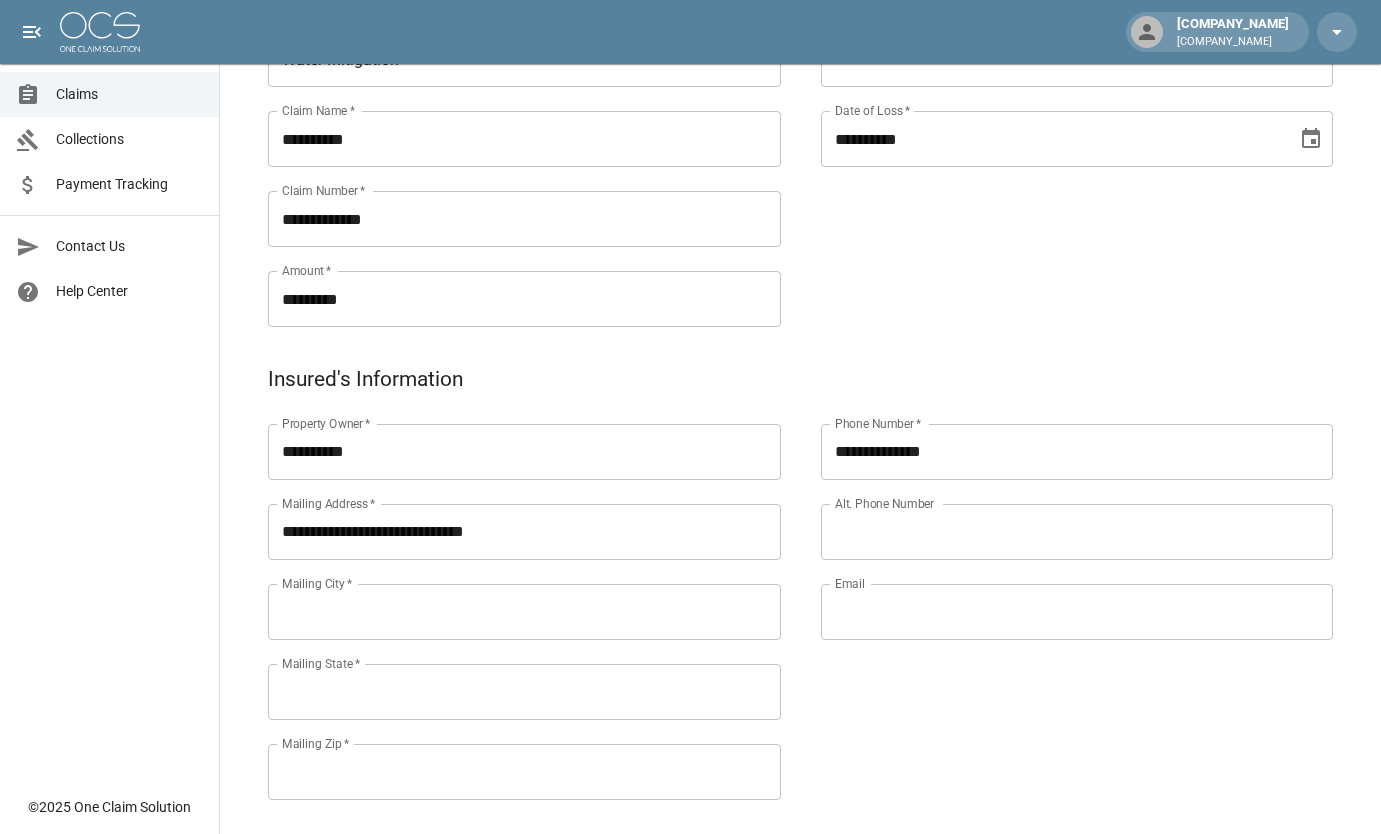 click on "Mailing City   *" at bounding box center [524, 612] 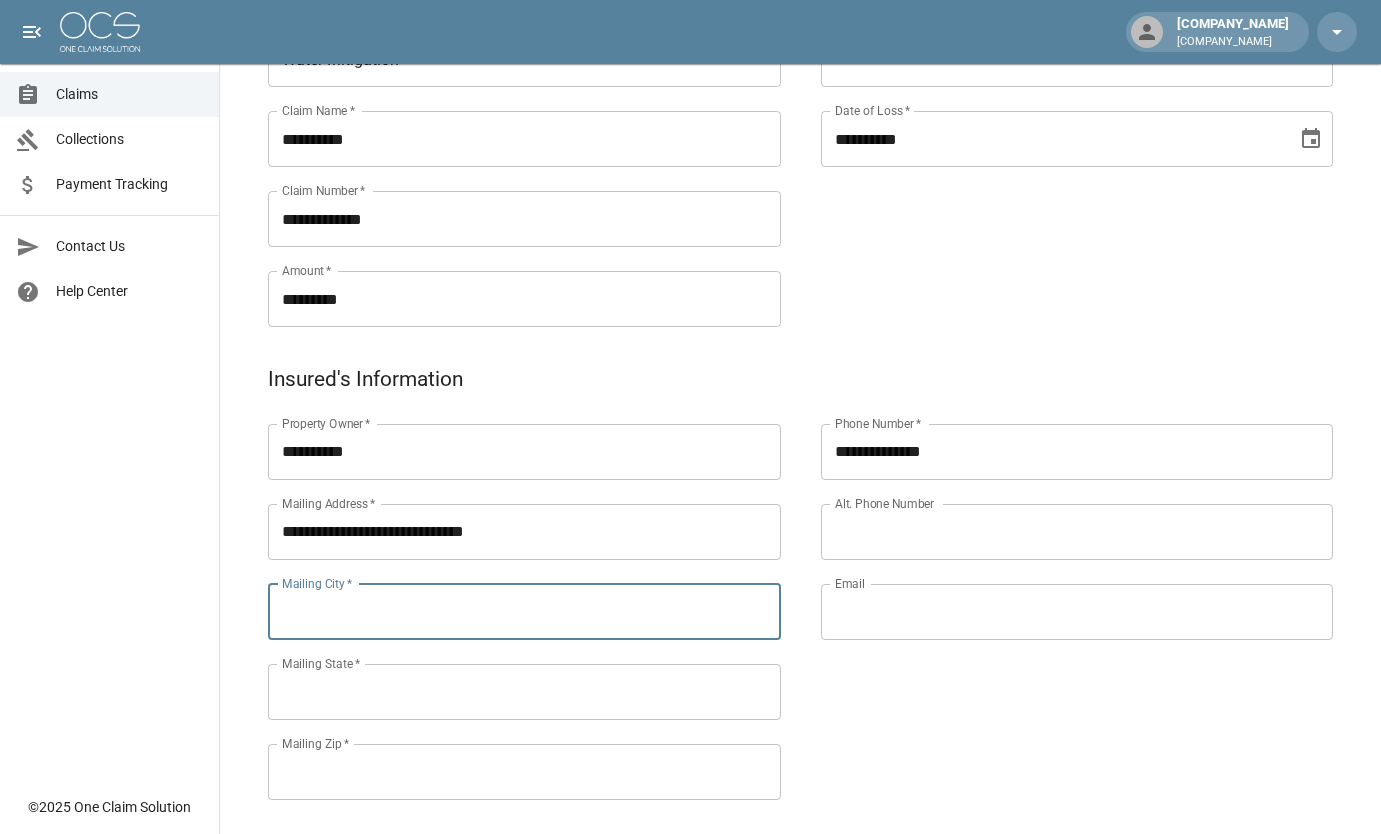 paste on "*******" 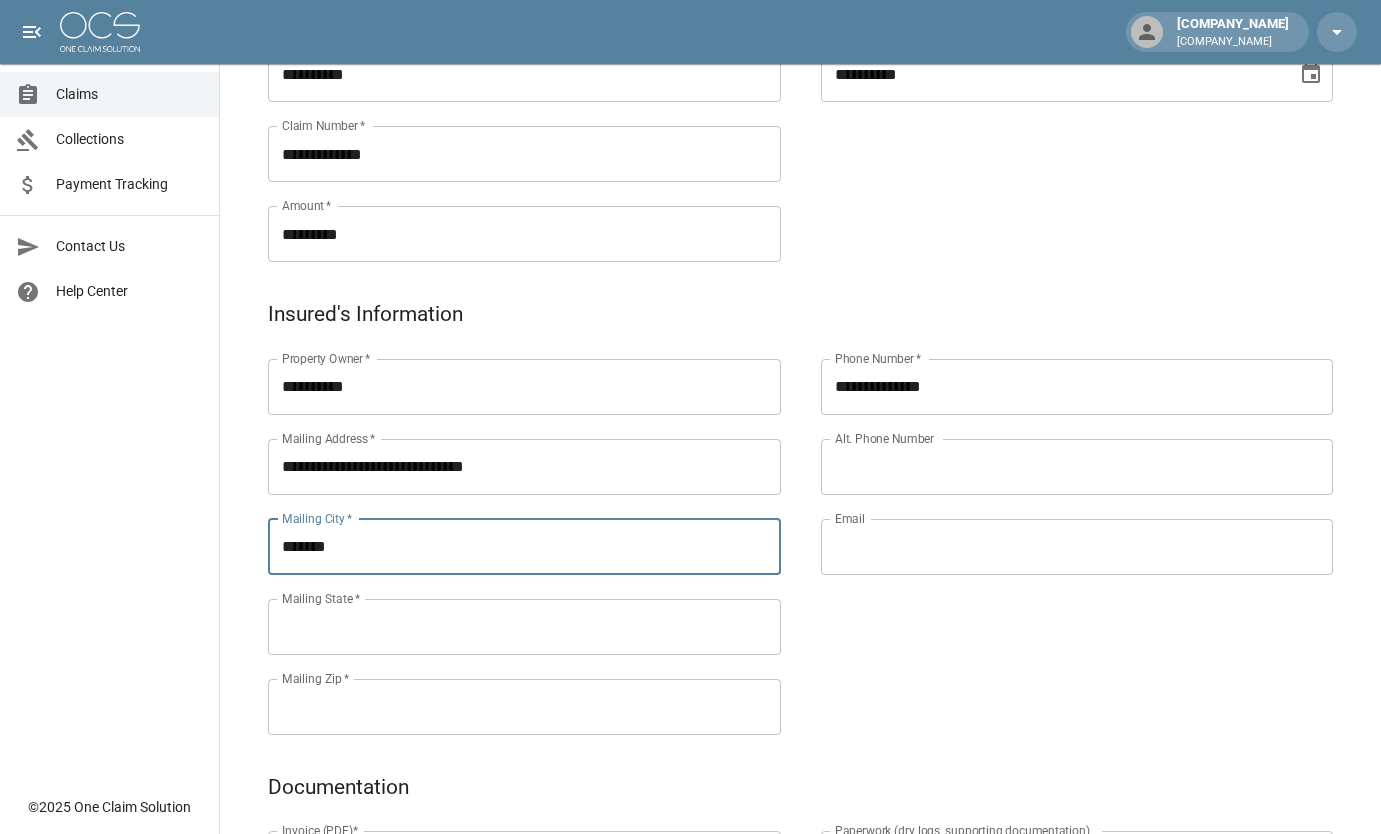 scroll, scrollTop: 500, scrollLeft: 0, axis: vertical 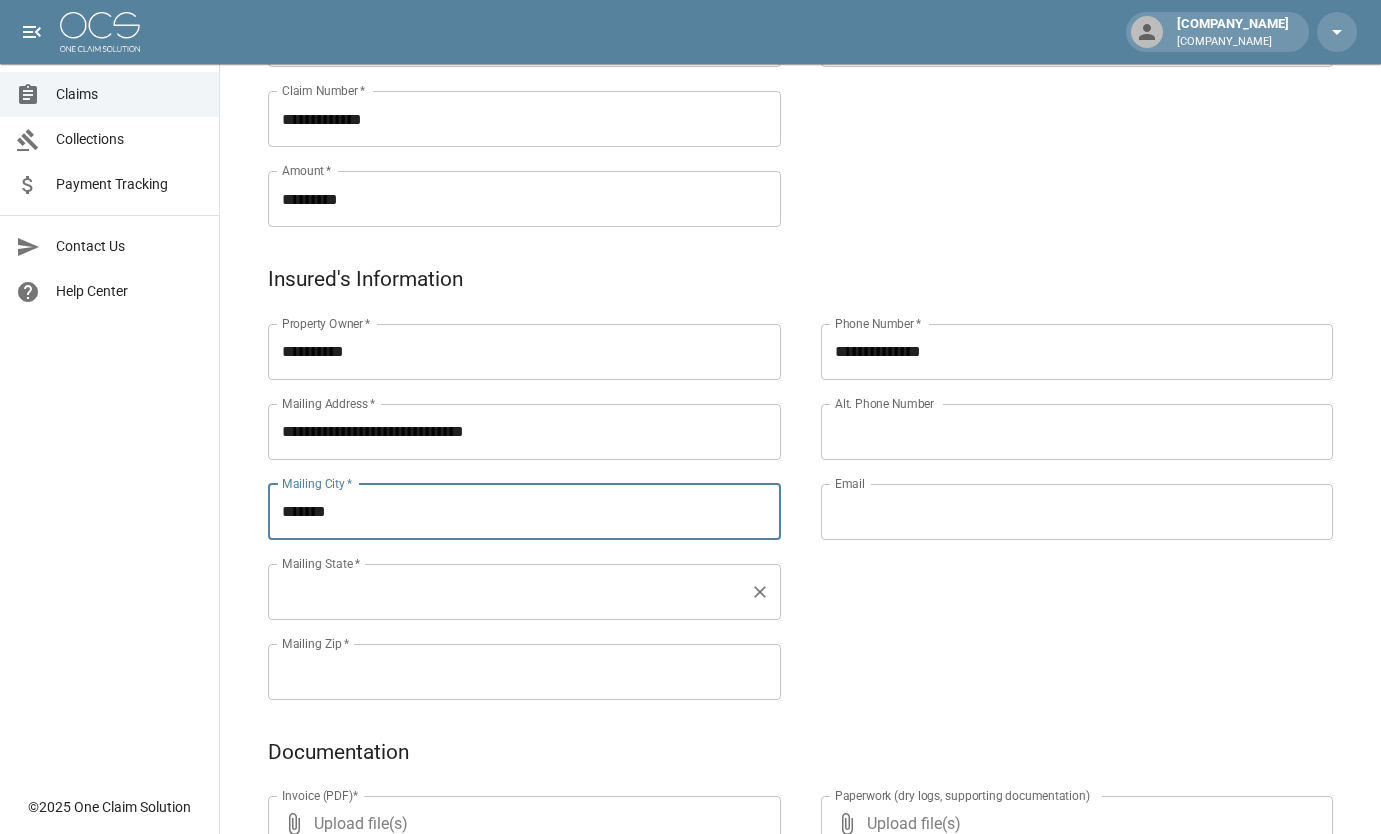 type on "*******" 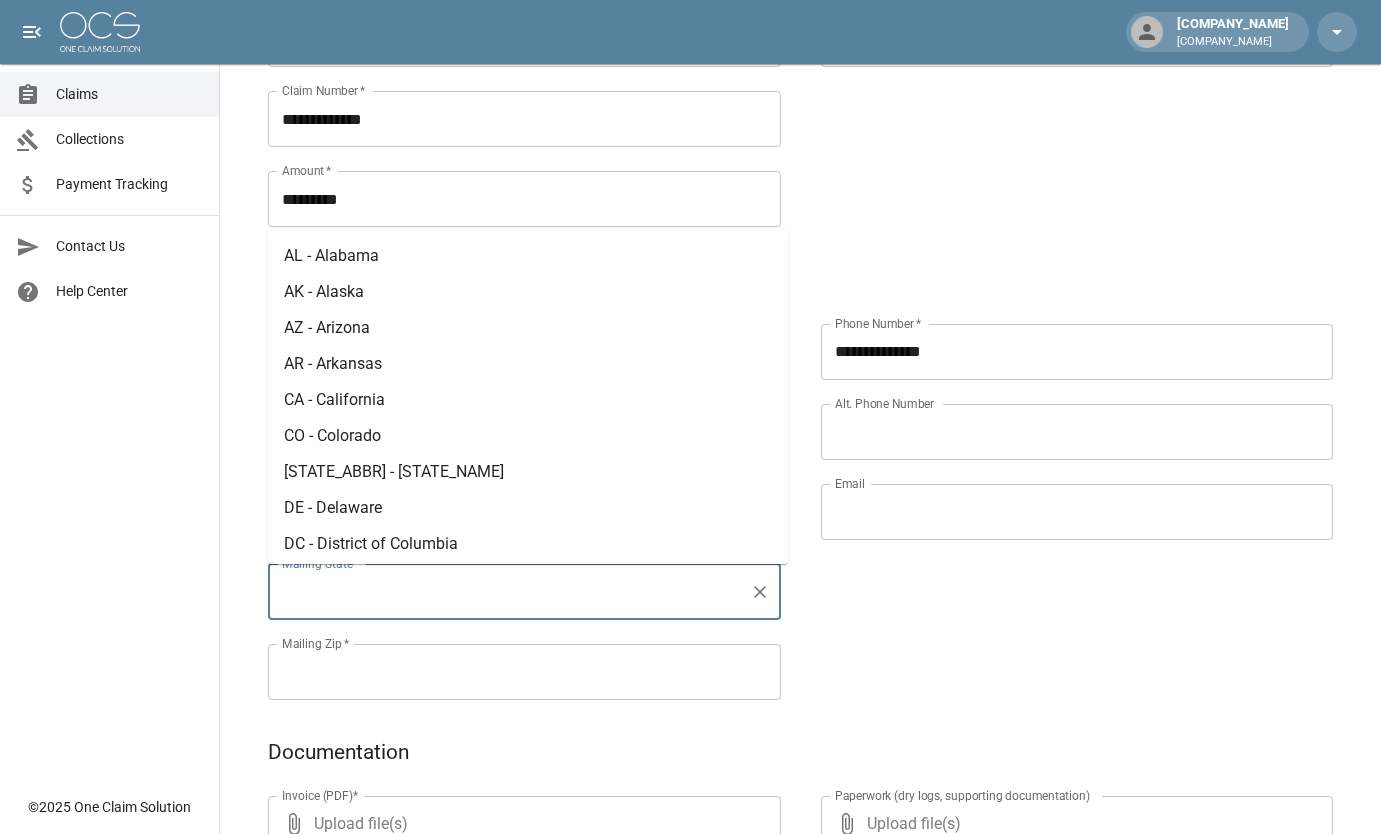 click on "Mailing State   *" at bounding box center [509, 592] 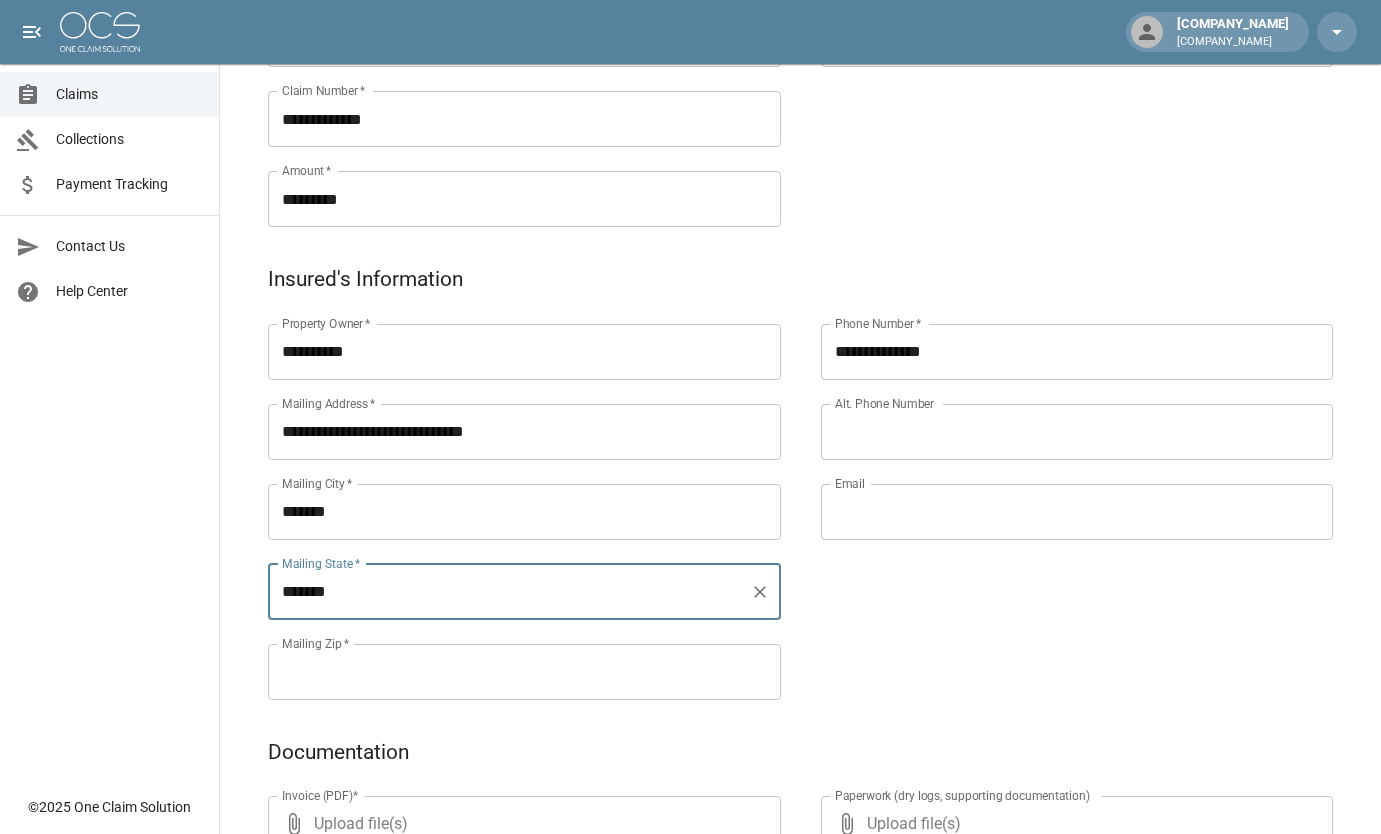 click on "**********" at bounding box center (1057, 488) 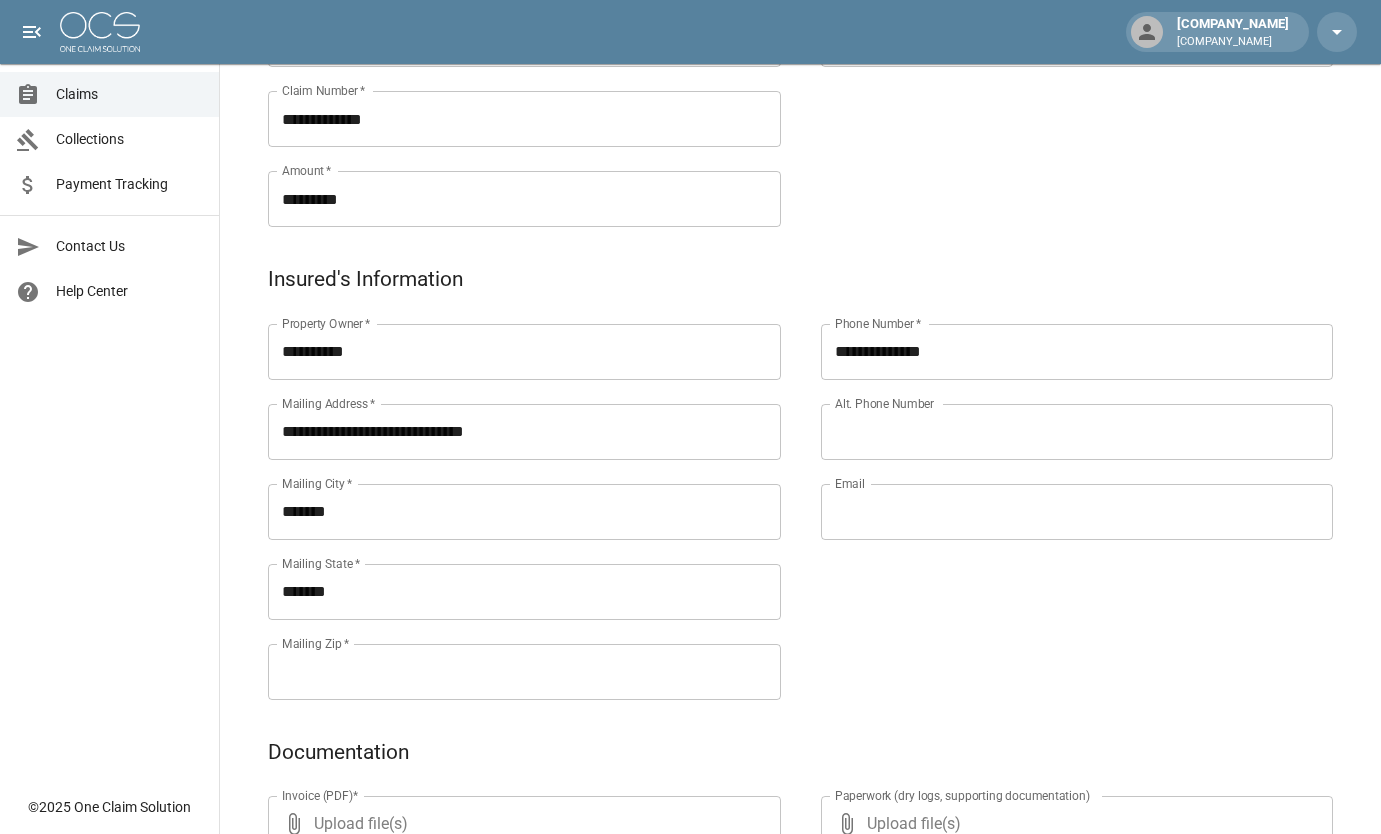 click on "Mailing Zip   *" at bounding box center (524, 672) 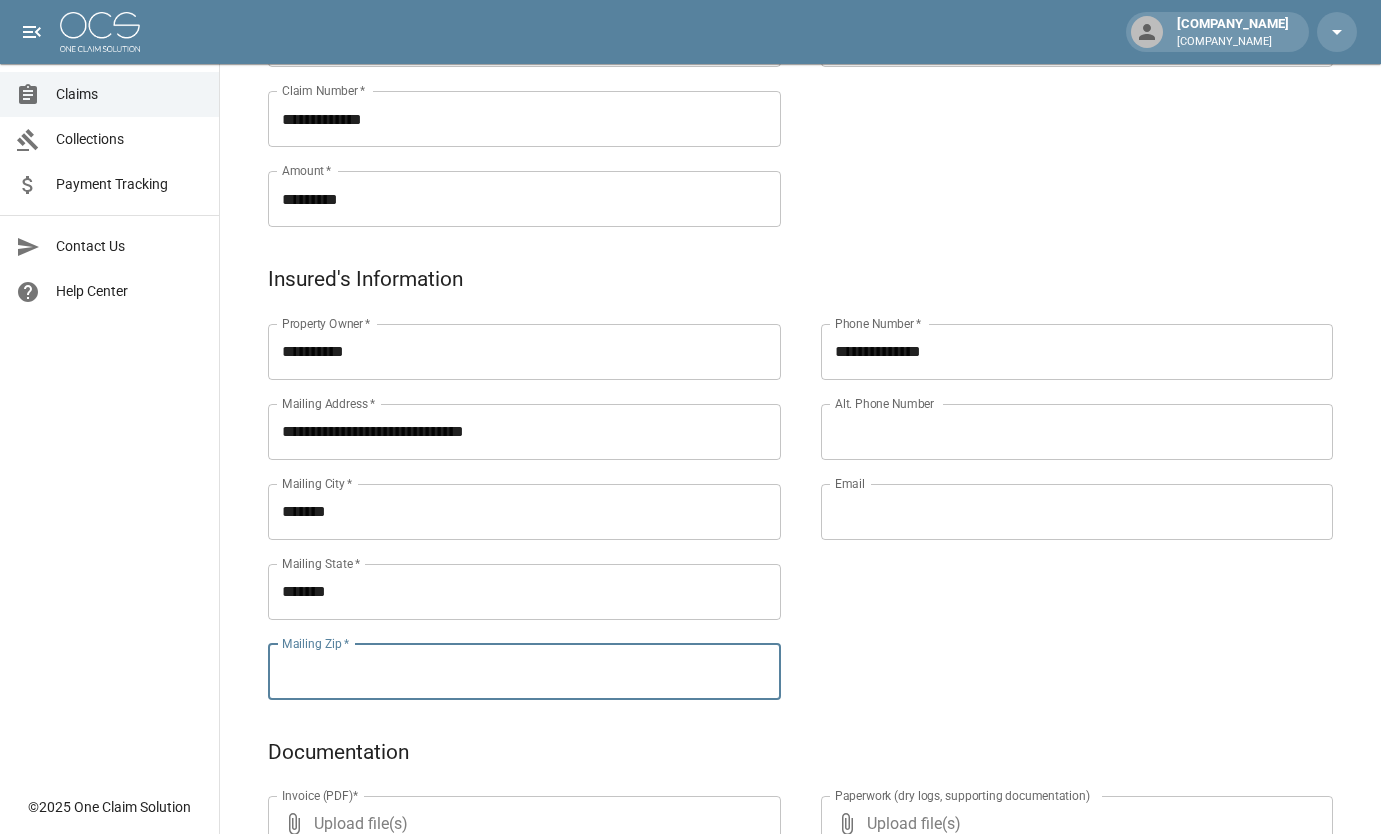 paste on "*****" 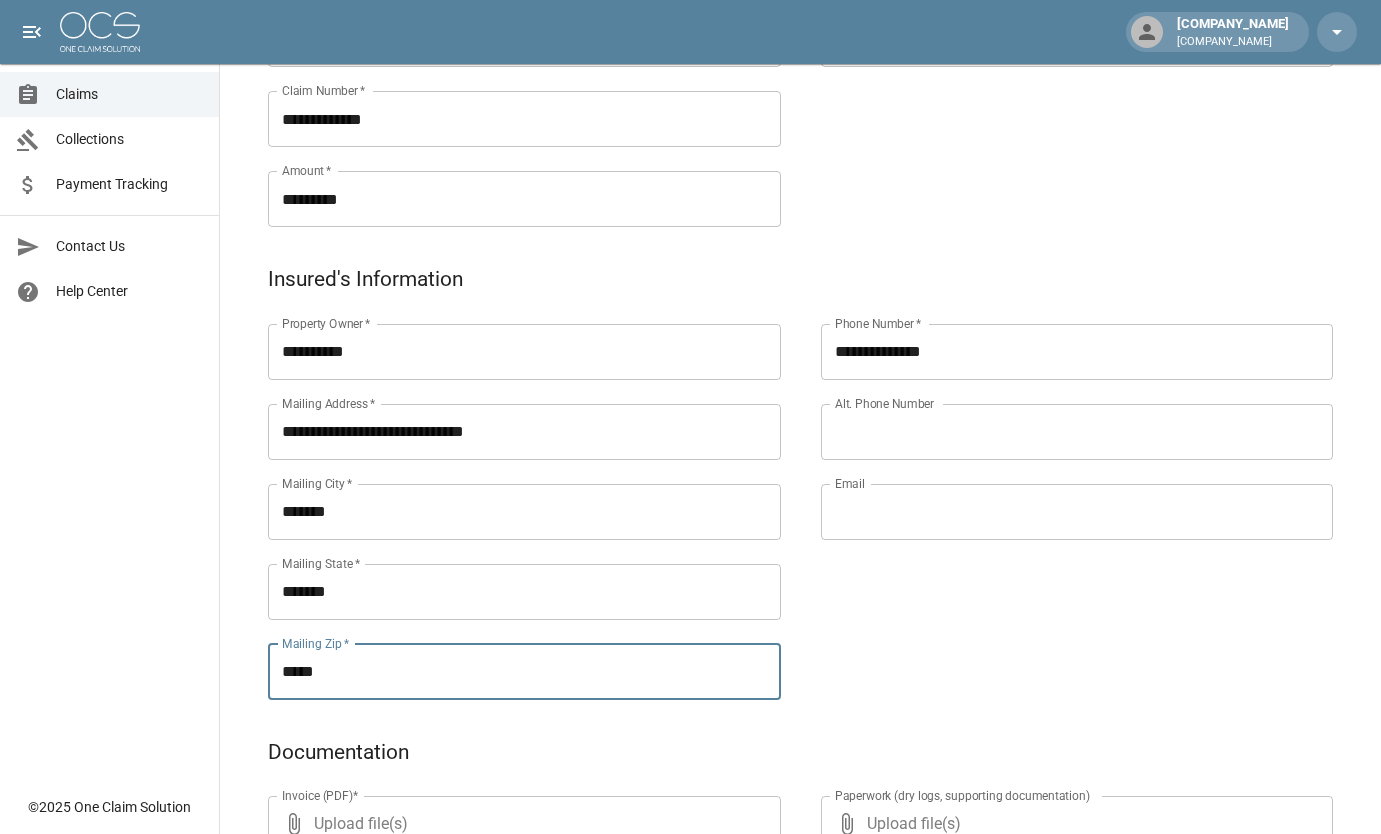 type on "*****" 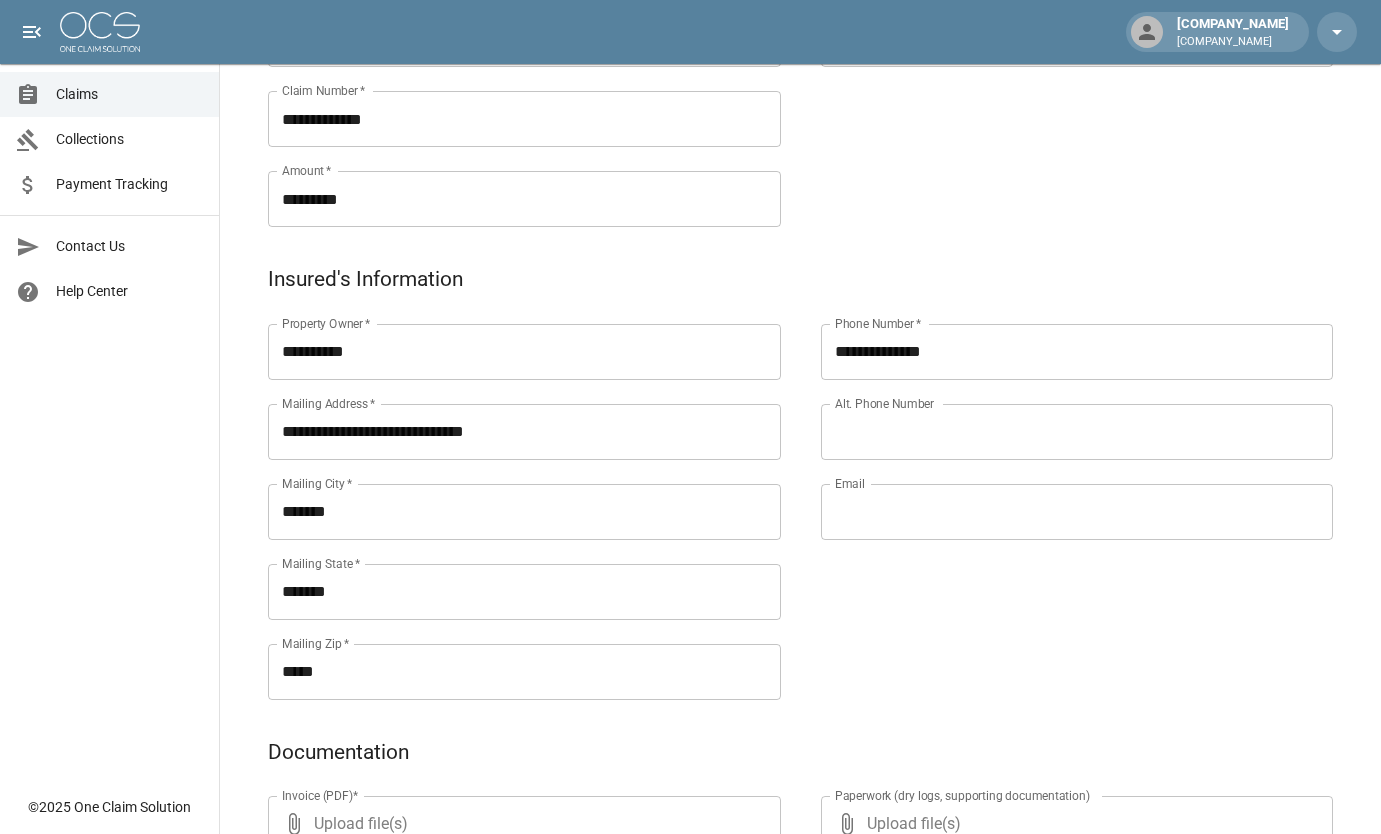 click on "**********" at bounding box center (1057, 488) 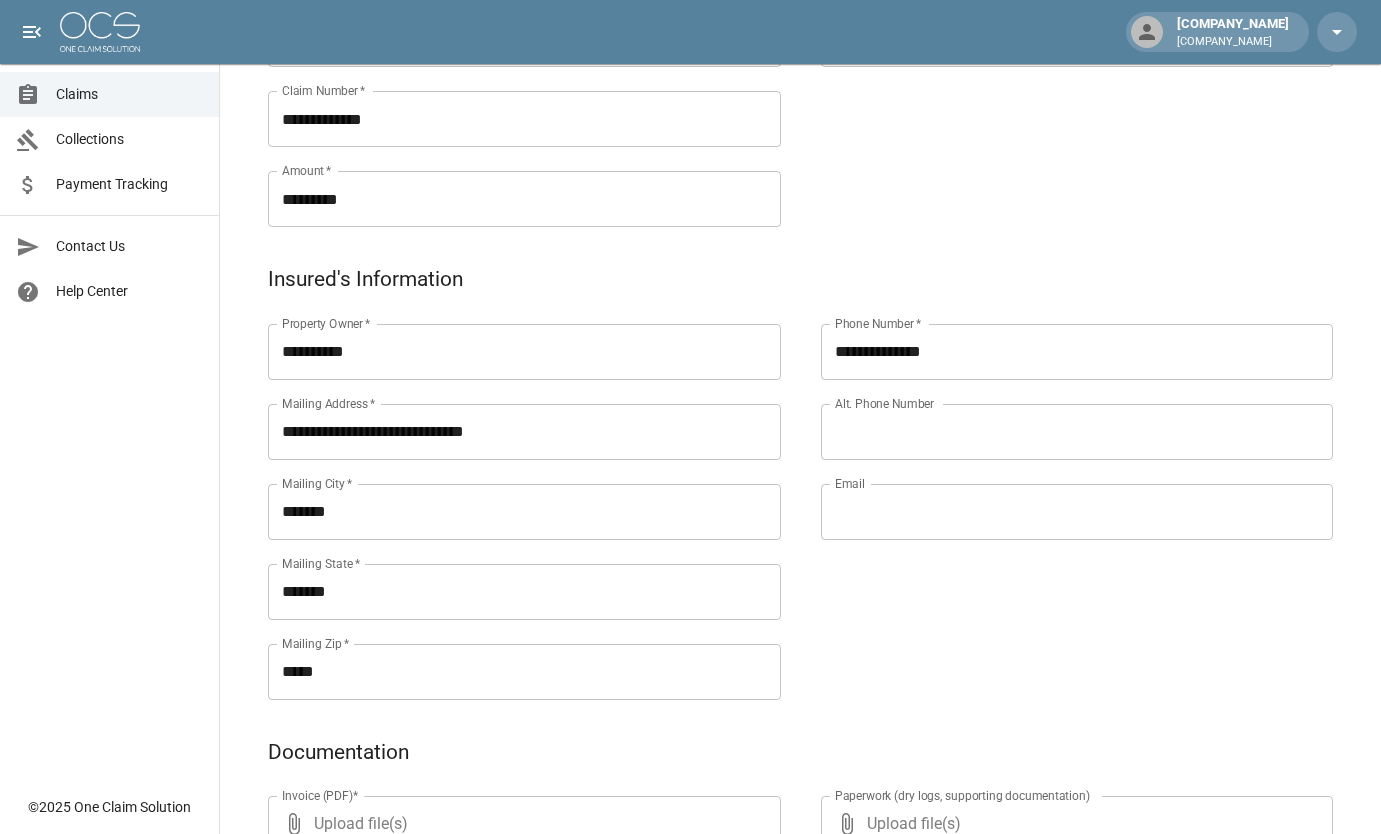 click on "Email" at bounding box center [1077, 512] 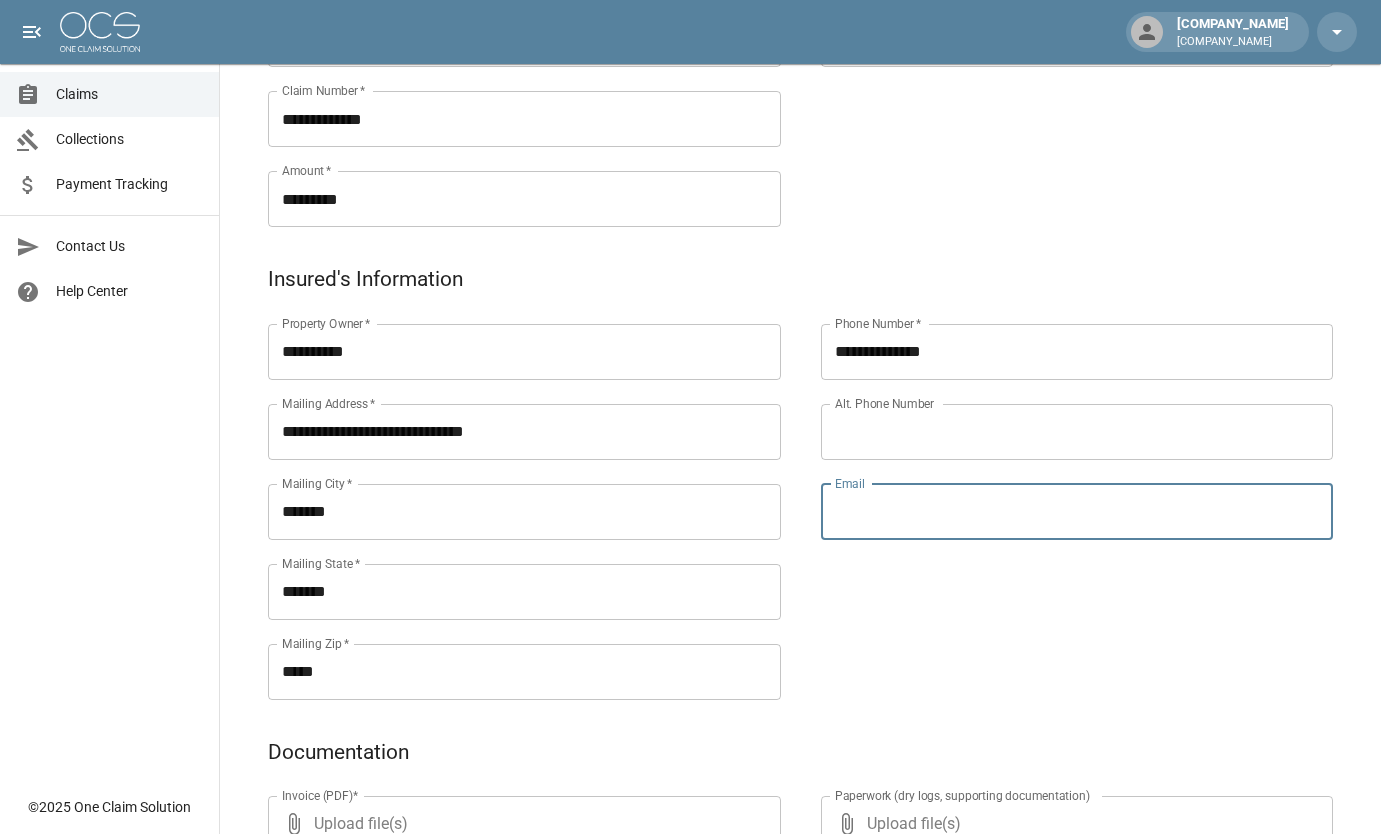 paste on "**********" 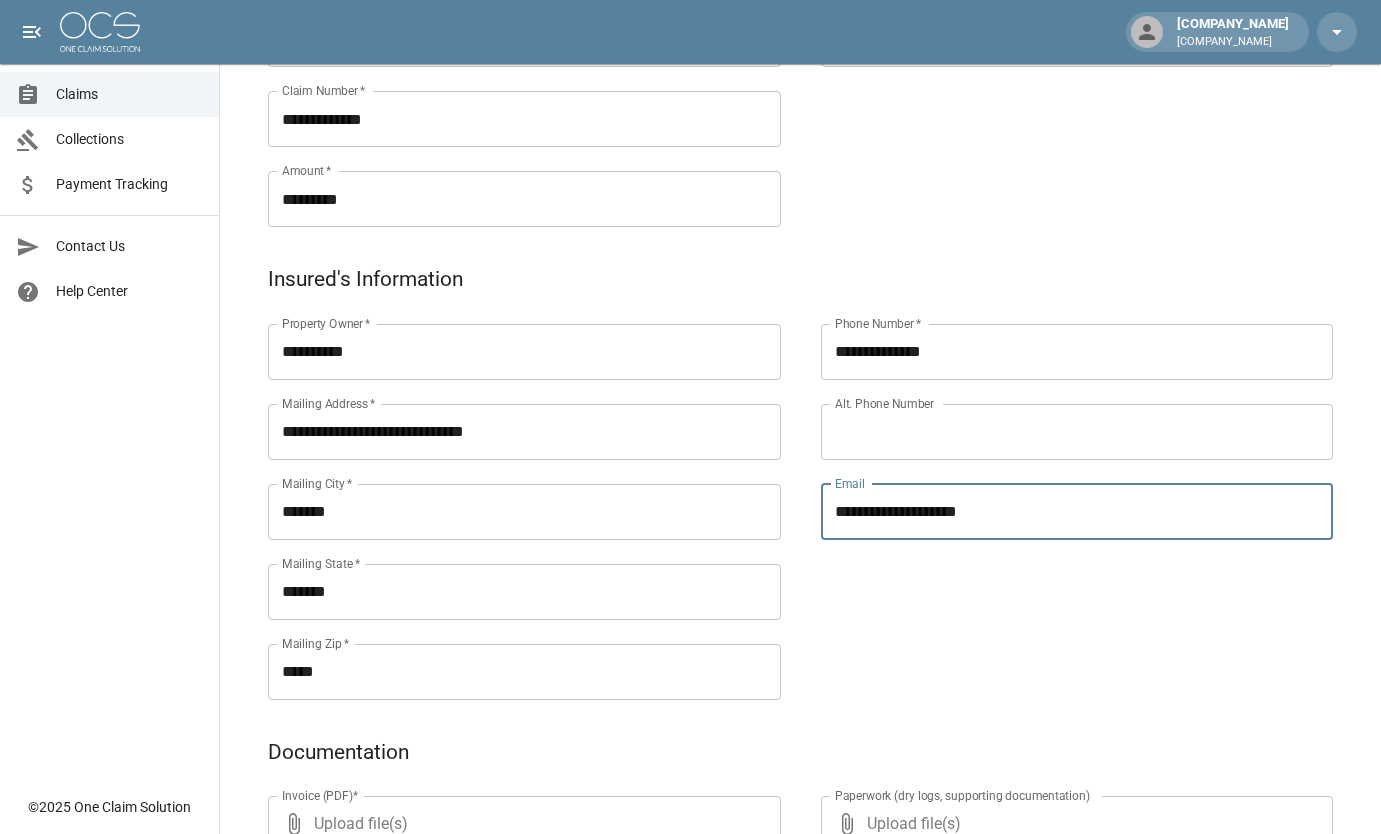 type on "**********" 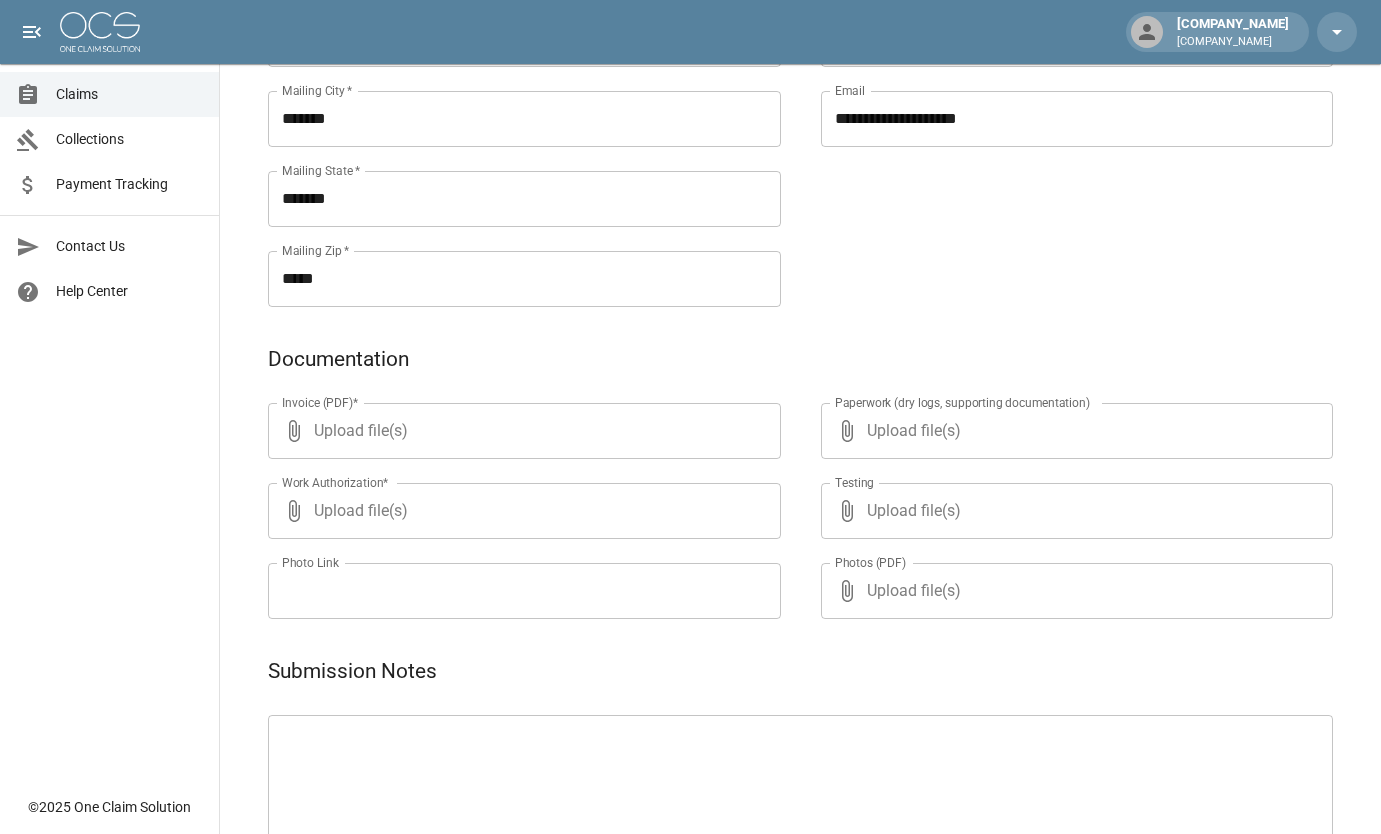 scroll, scrollTop: 900, scrollLeft: 0, axis: vertical 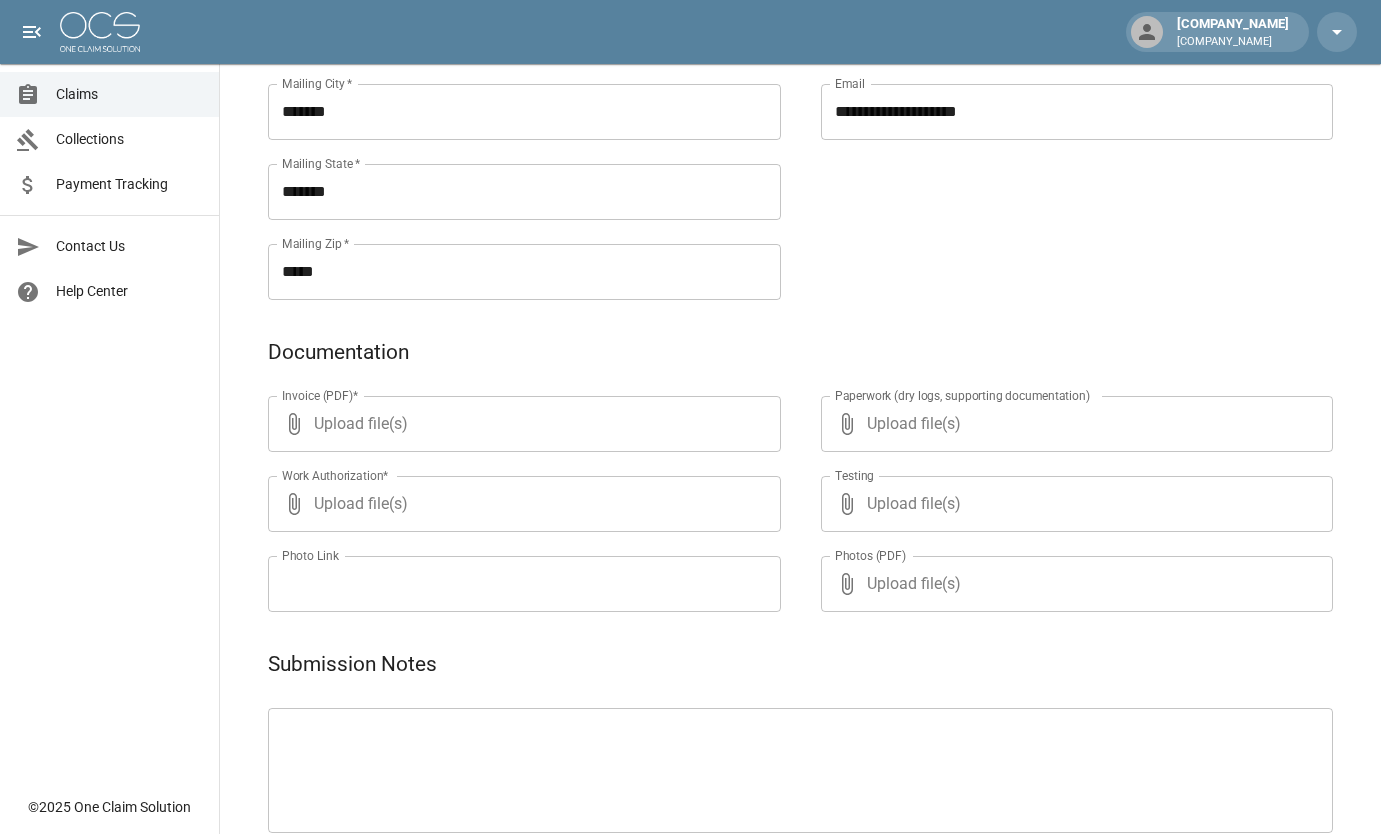 click on "Upload file(s)" at bounding box center (520, 424) 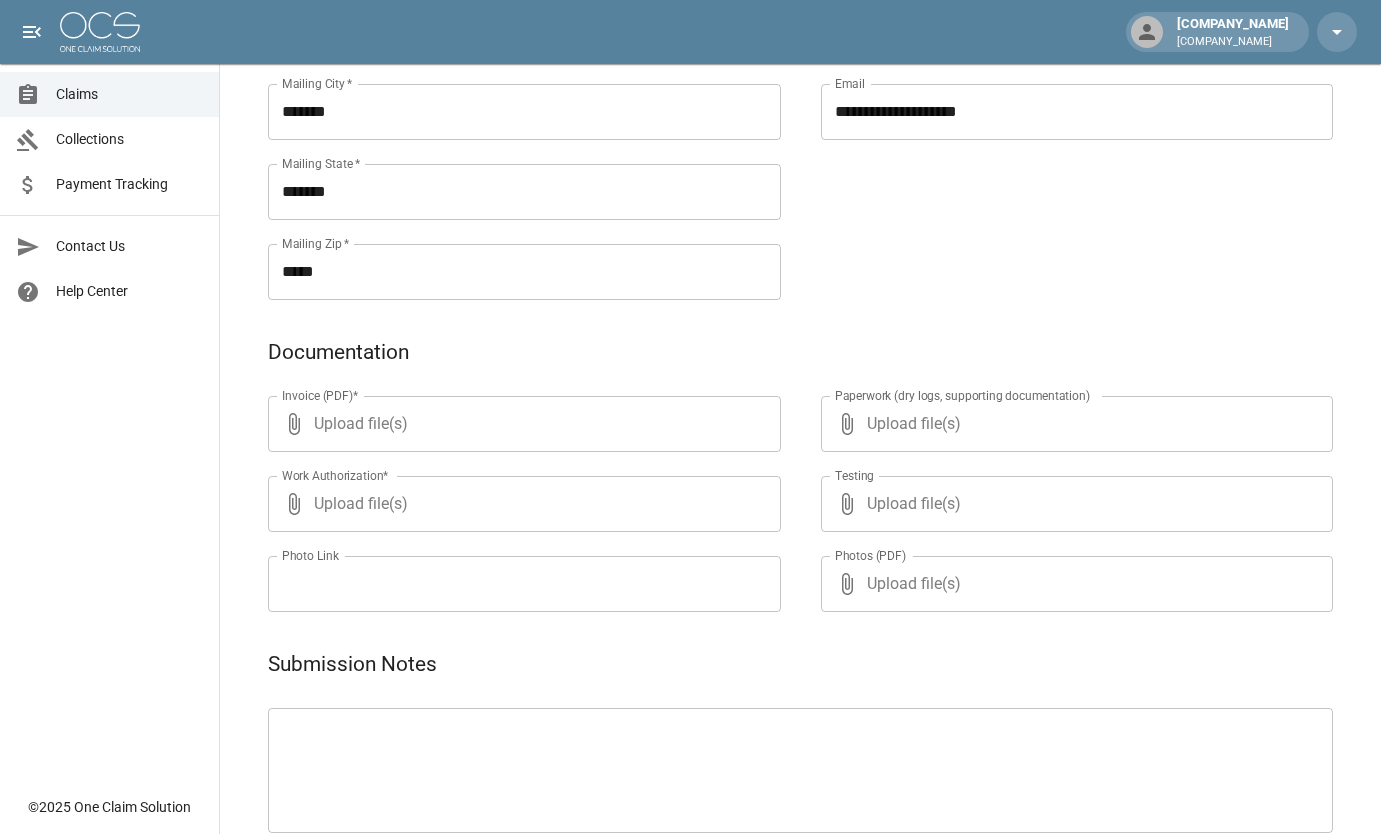 type on "**********" 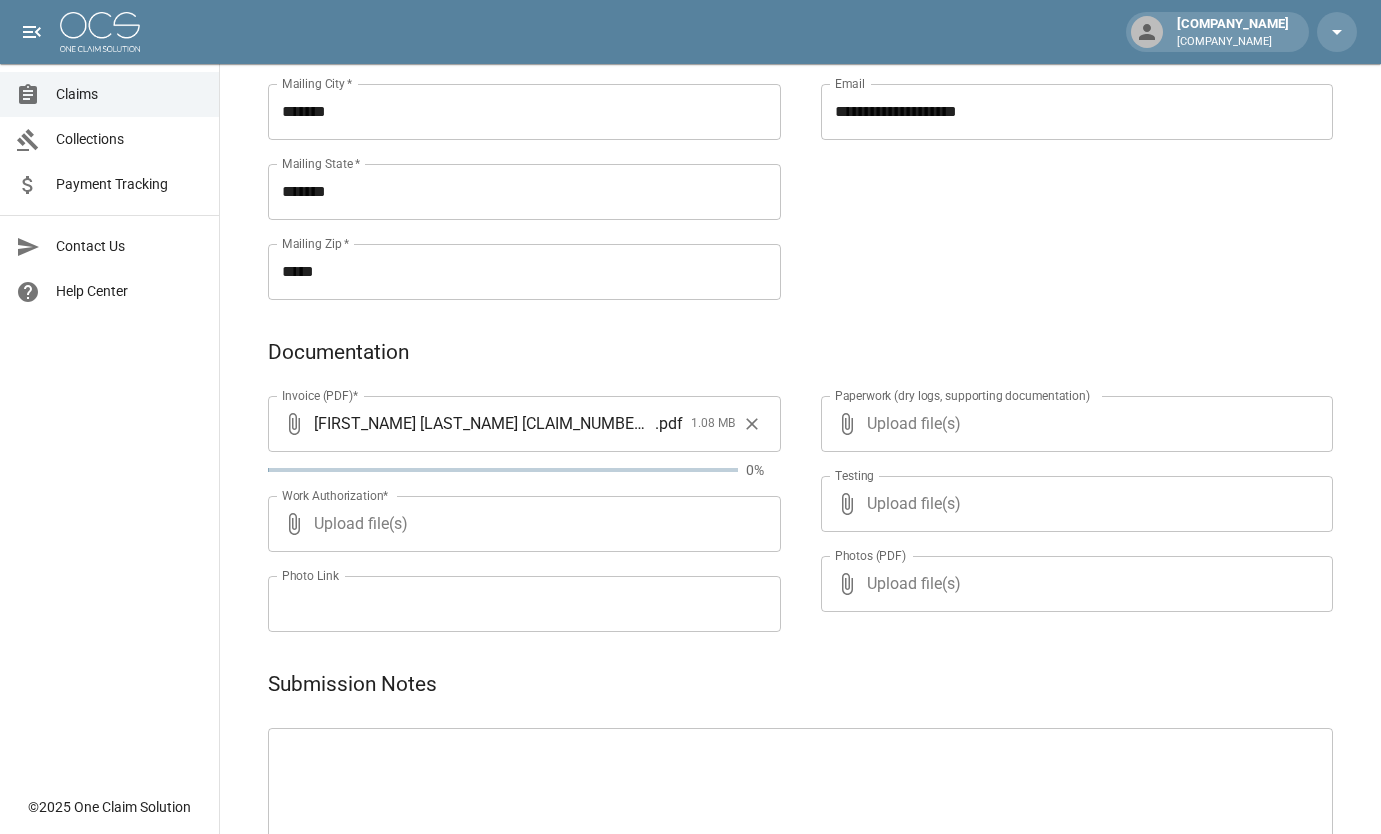 click on "Upload file(s)" at bounding box center [1073, 424] 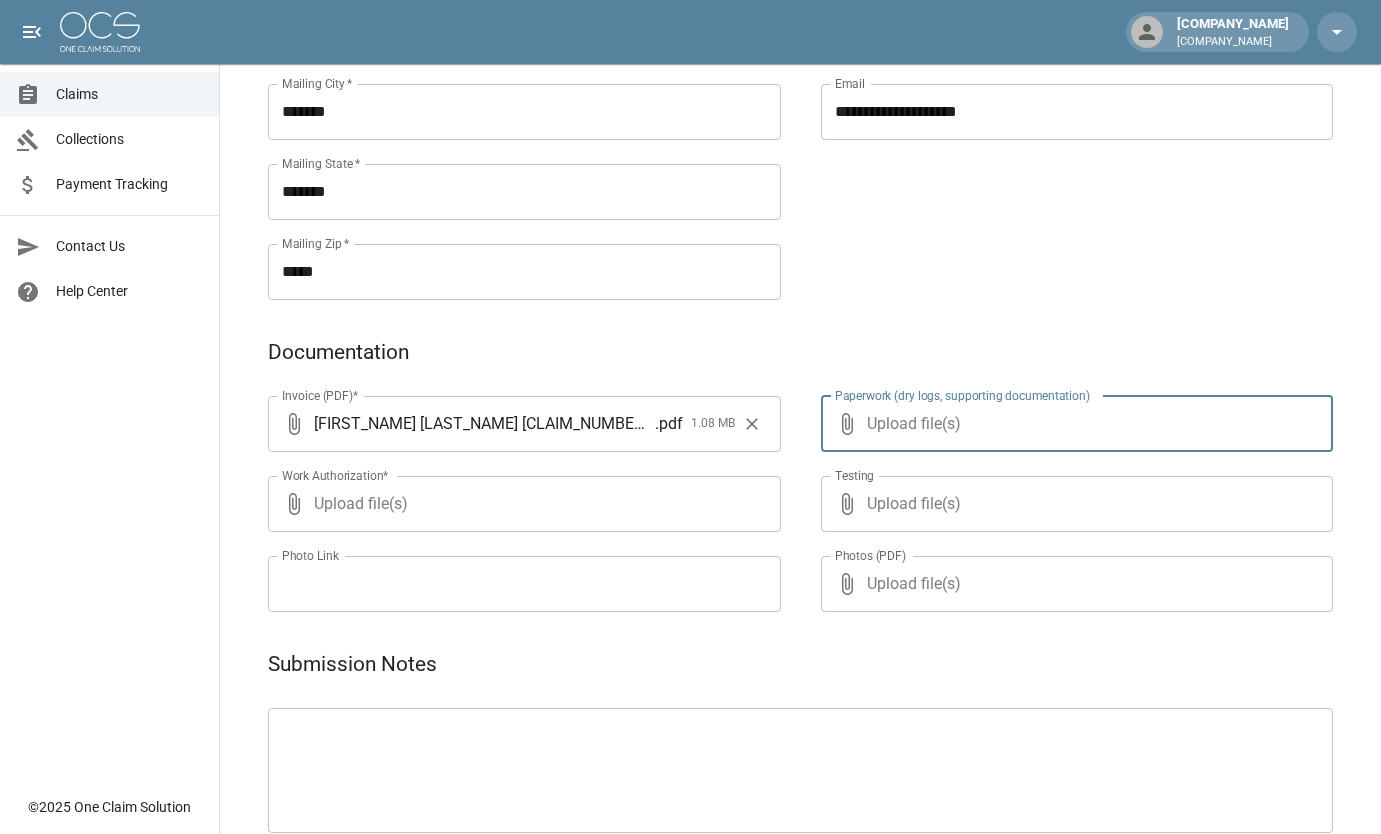 type on "**********" 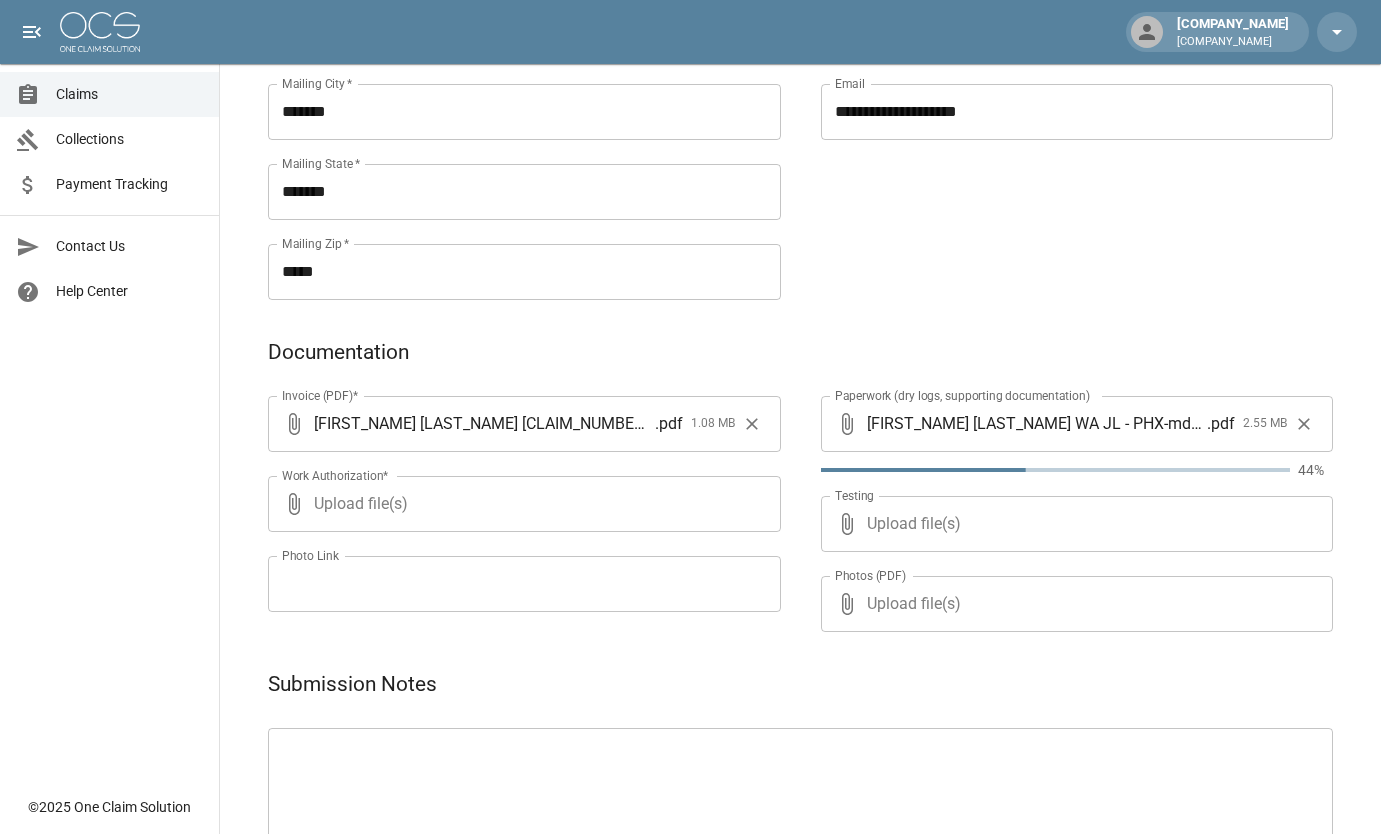 click on "Paperwork (dry logs, supporting documentation) ​ [FIRST_NAME] [LAST_NAME] WA JL - PHX-md54683eh6rwghq0 . pdf 2.55 MB Paperwork (dry logs, supporting documentation) 44% Testing ​ Upload file(s) Testing Photos (PDF) ​ Upload file(s) Photos (PDF)" at bounding box center (1057, 490) 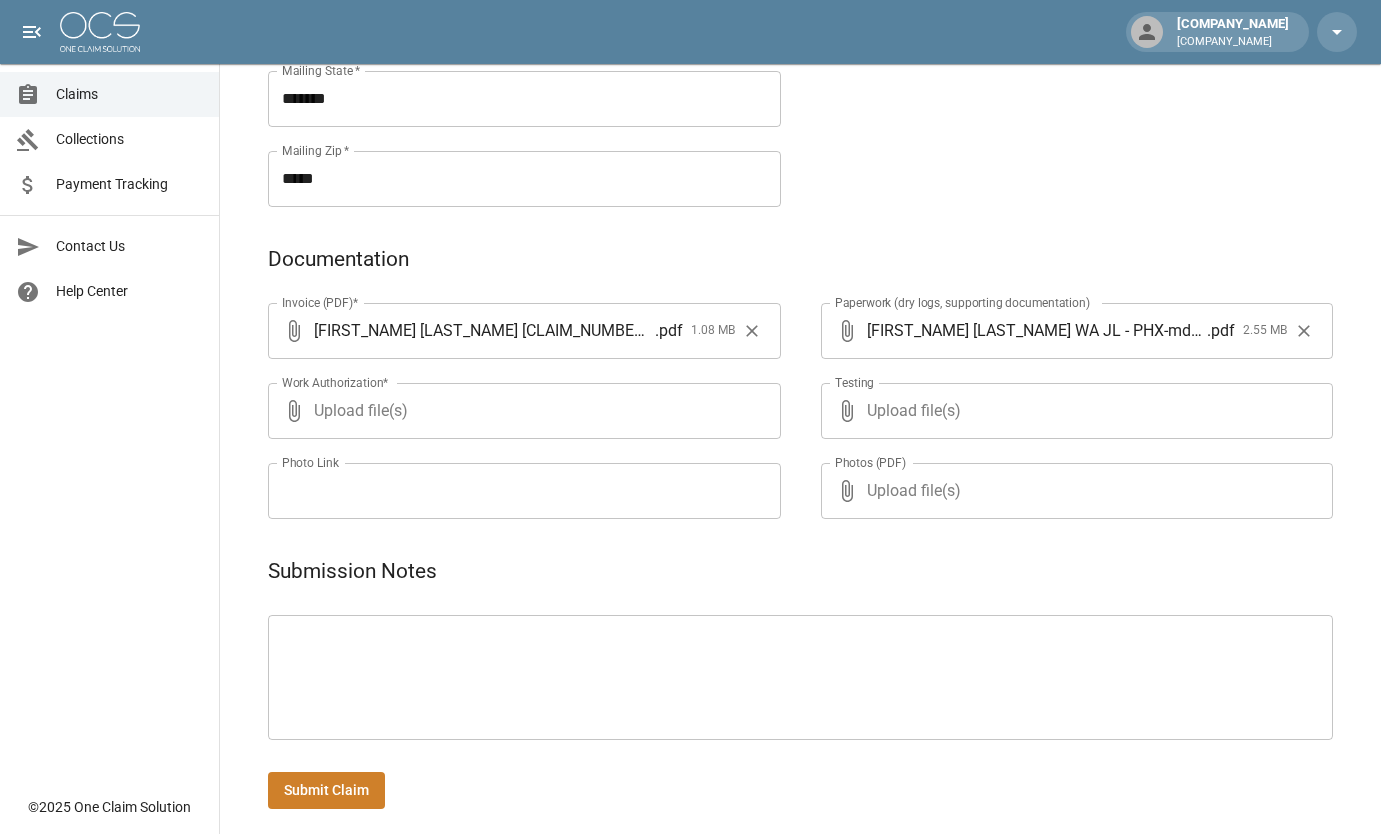 scroll, scrollTop: 1008, scrollLeft: 0, axis: vertical 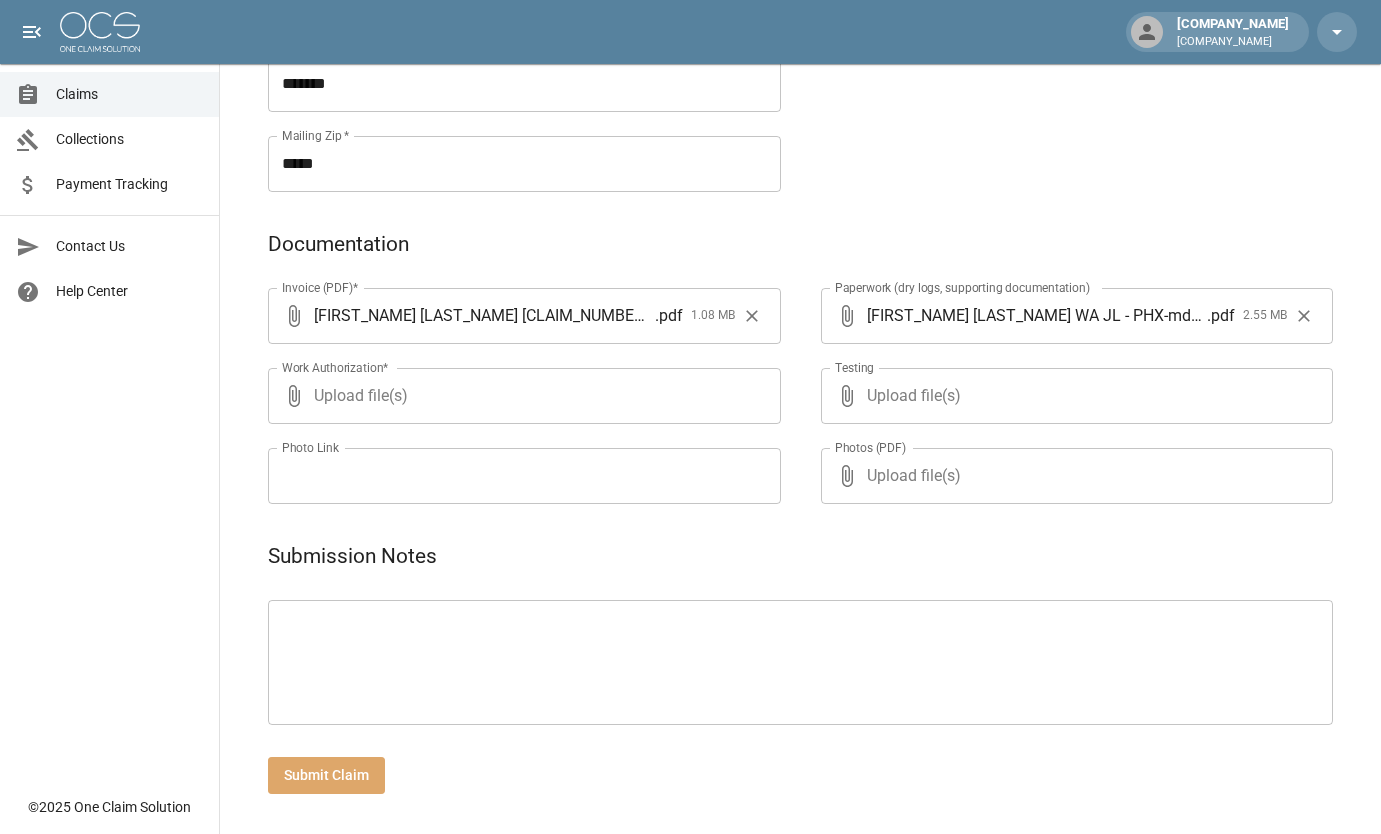 click on "Submit Claim" at bounding box center [326, 775] 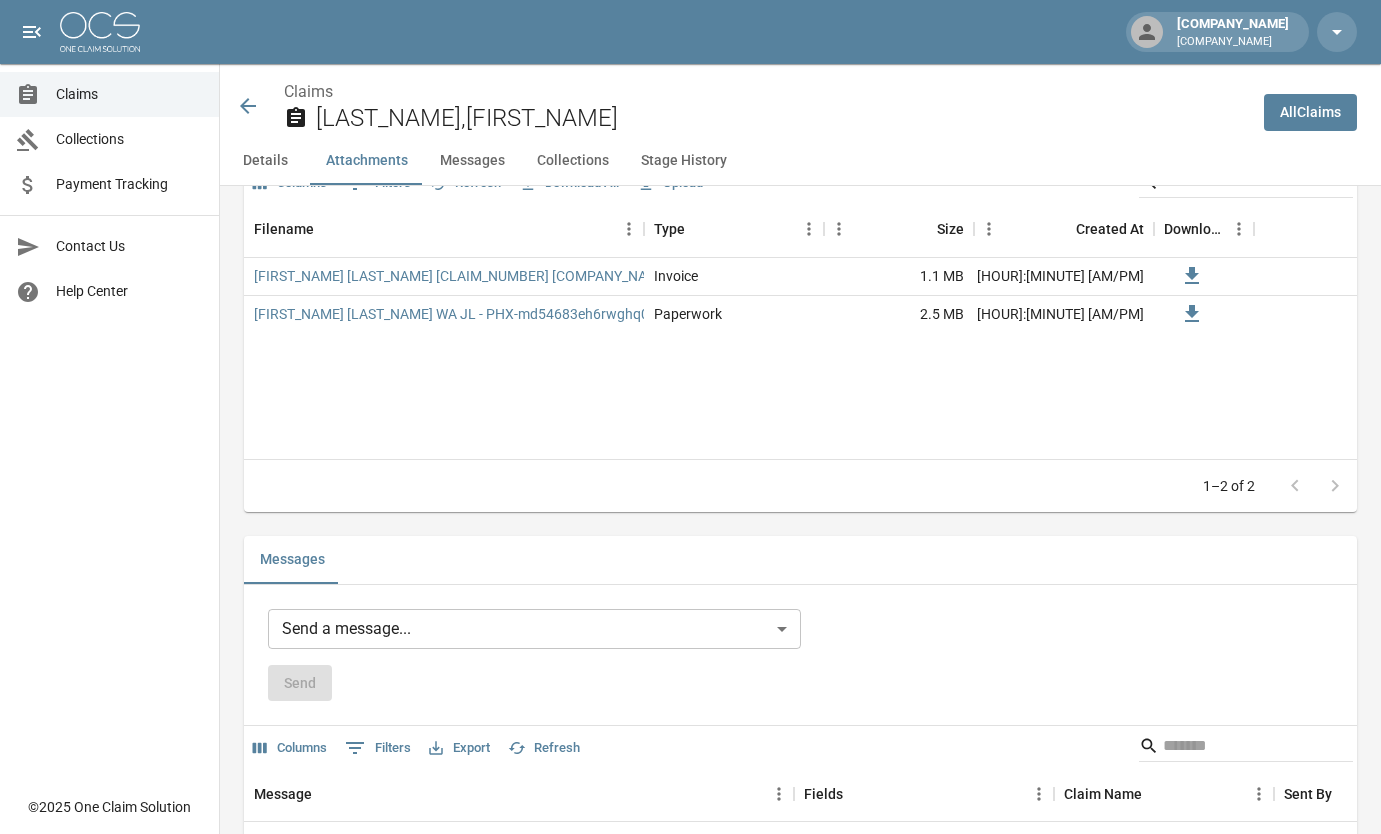 scroll, scrollTop: 1139, scrollLeft: 0, axis: vertical 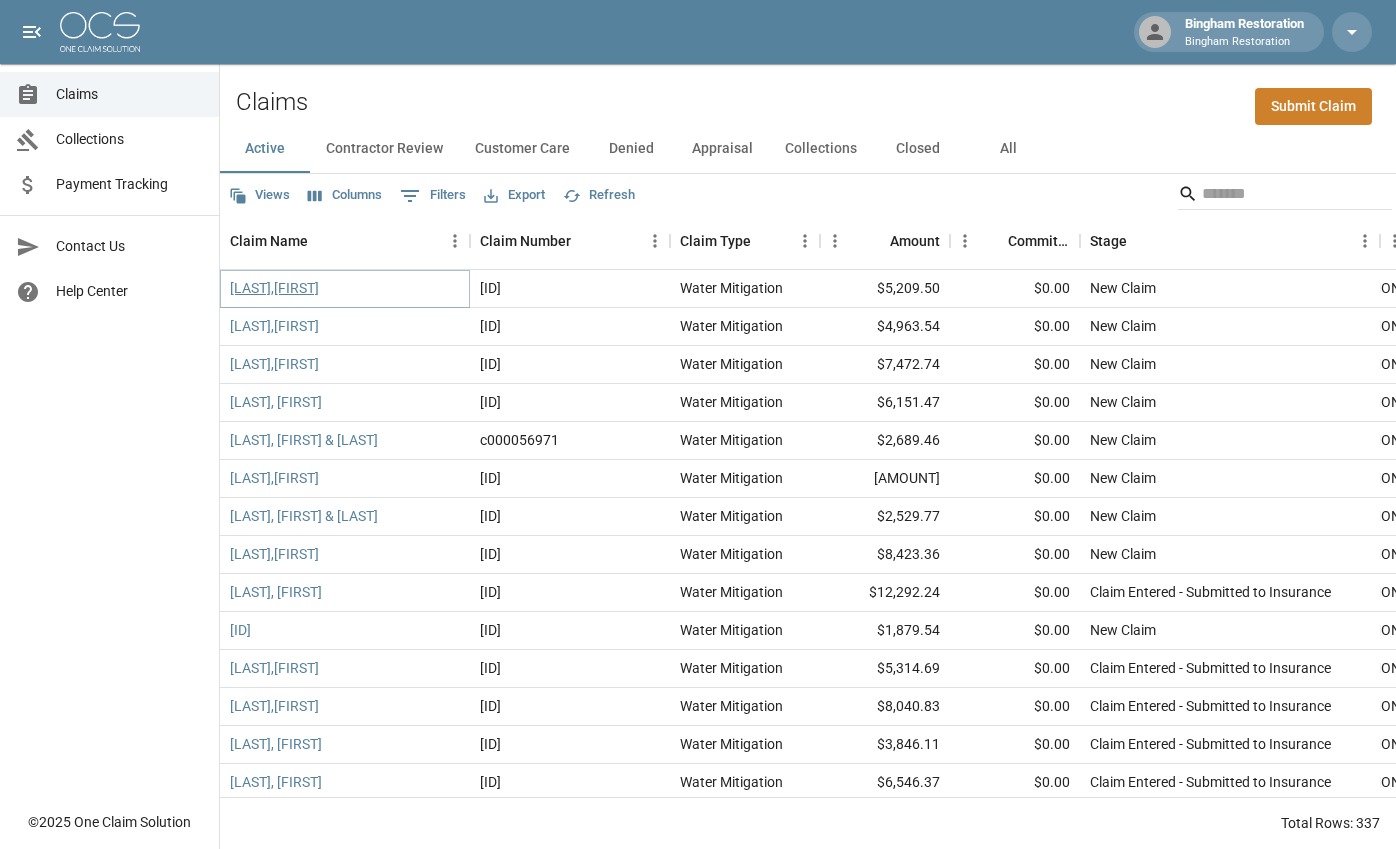 click on "[LAST],[FIRST]" at bounding box center [274, 288] 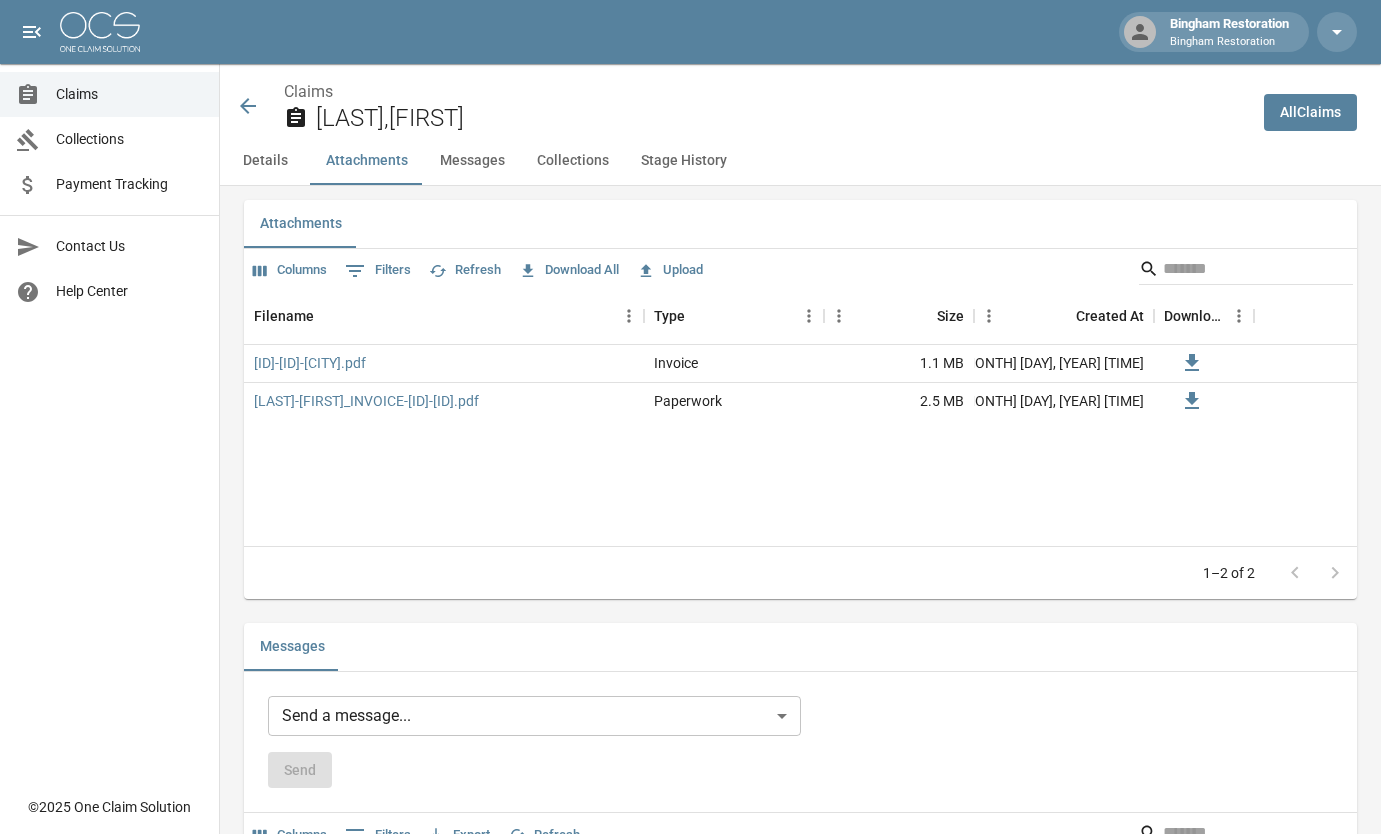 scroll, scrollTop: 1200, scrollLeft: 0, axis: vertical 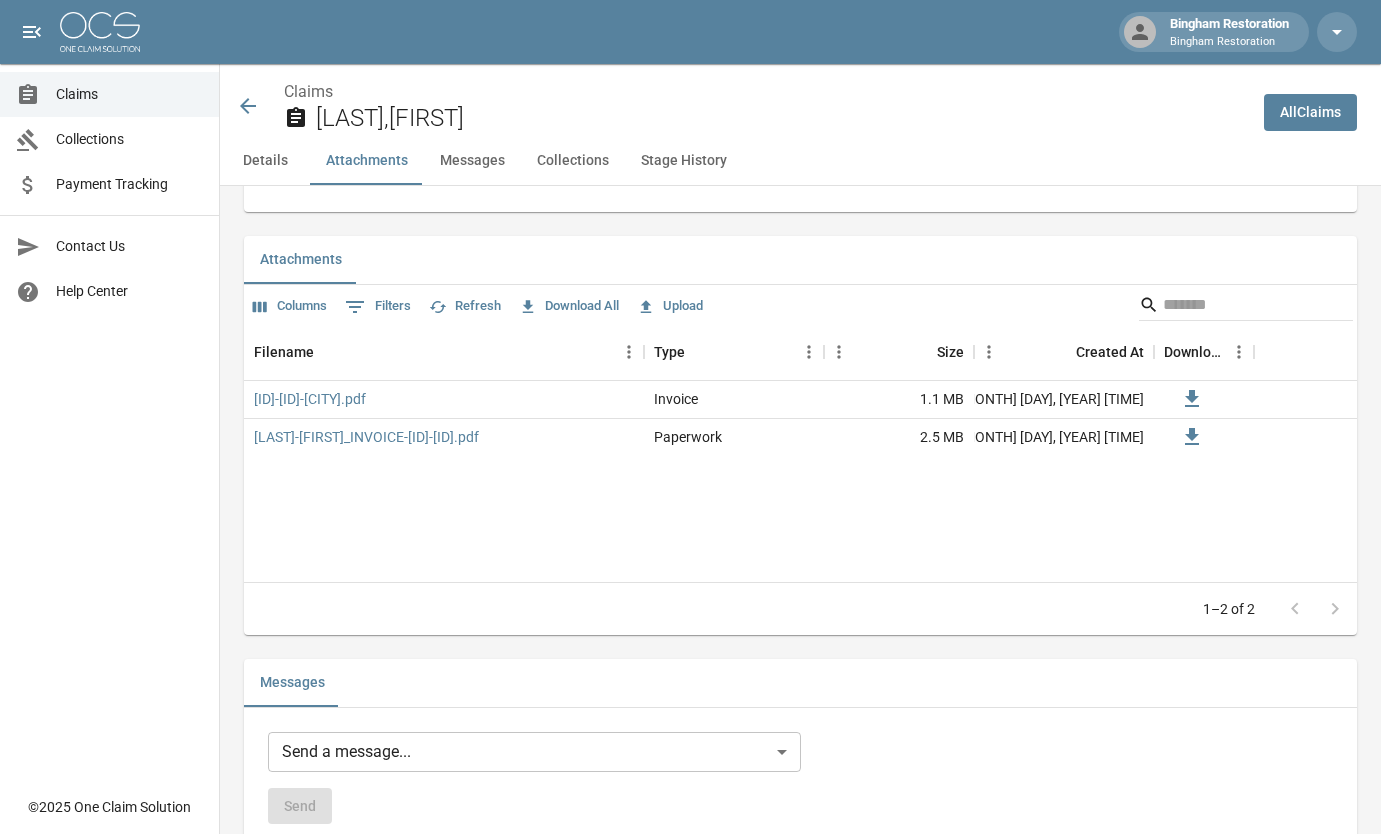 click on "All  Claims" at bounding box center [1310, 112] 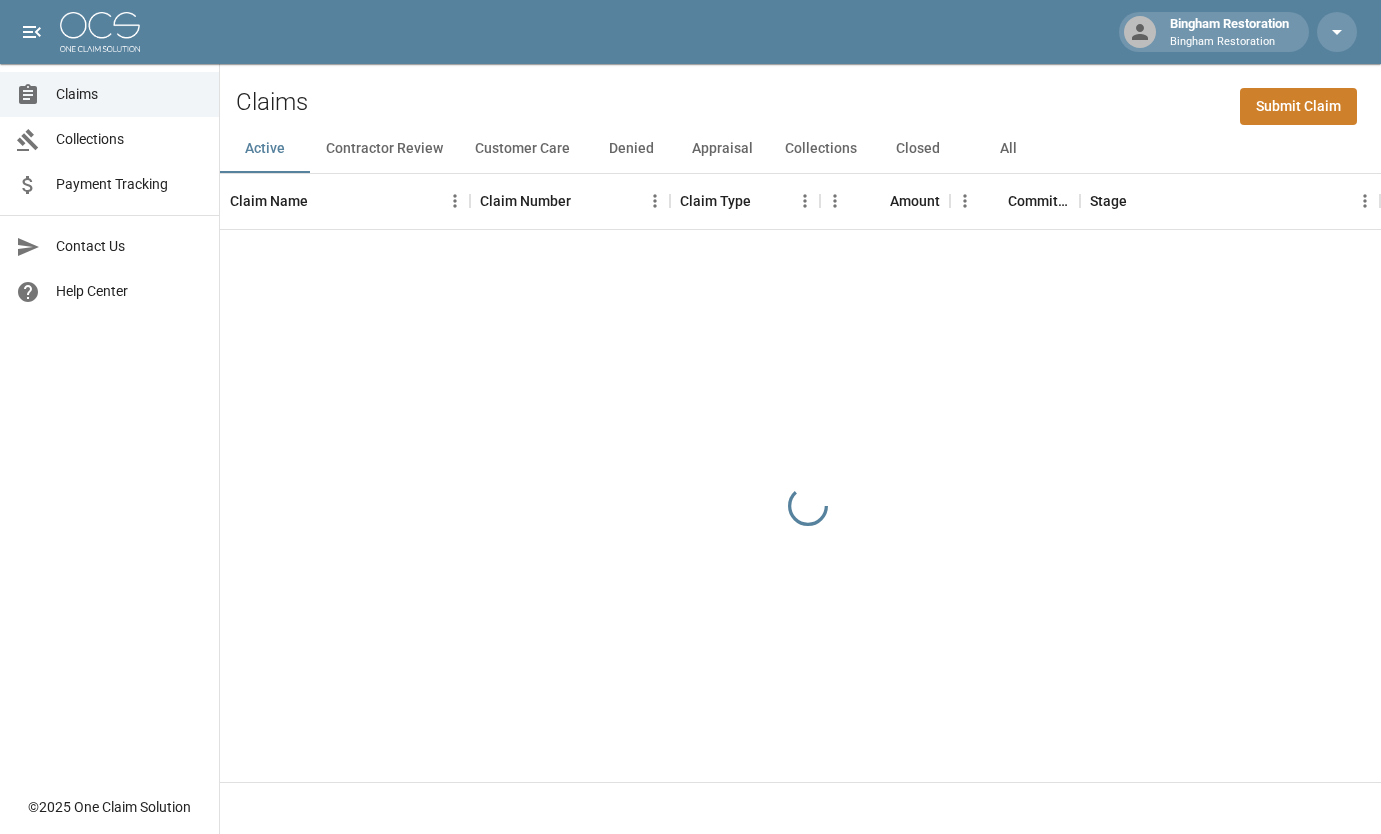 scroll, scrollTop: 0, scrollLeft: 0, axis: both 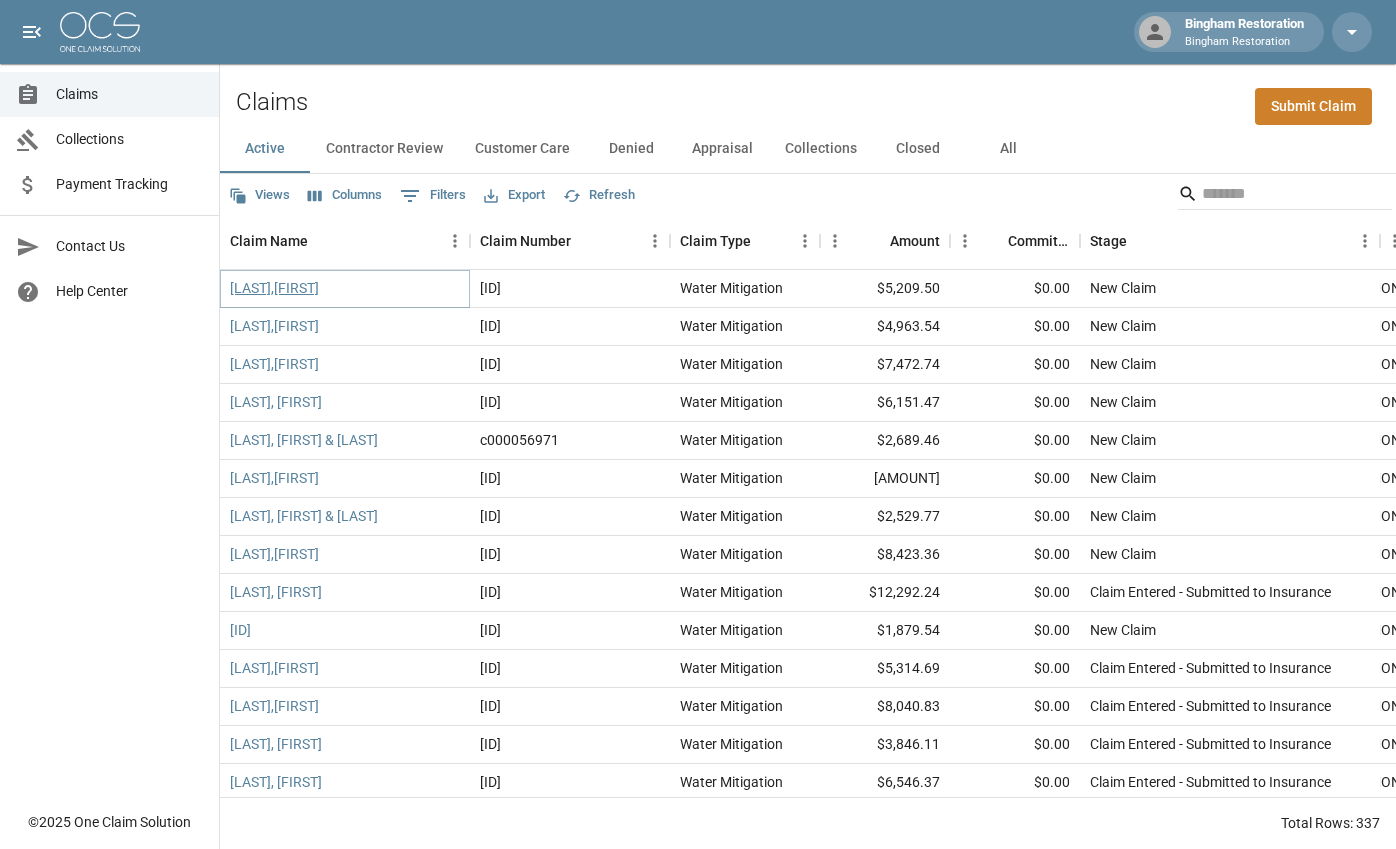 click on "[LAST_NAME],[FIRST_NAME]" at bounding box center (274, 288) 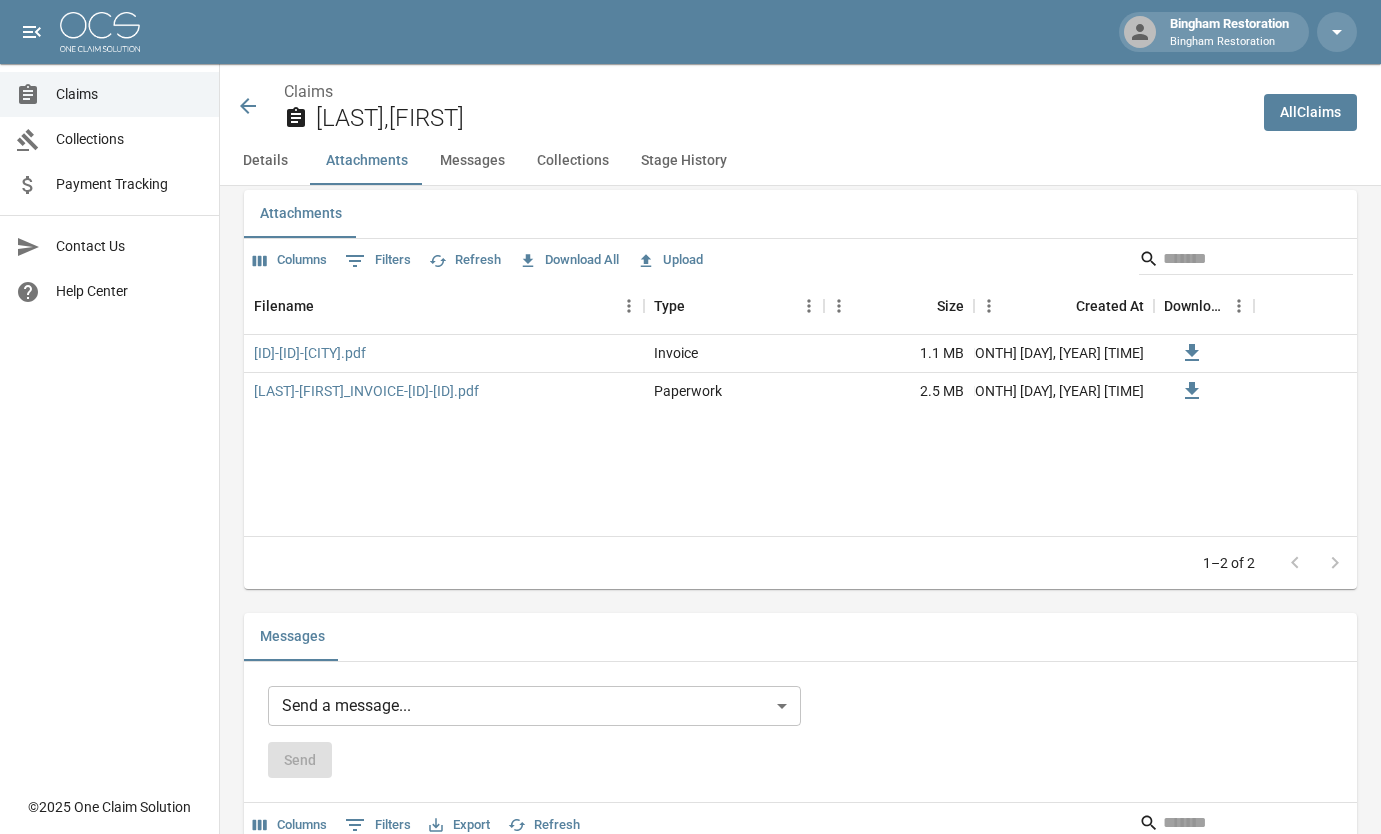 scroll, scrollTop: 1239, scrollLeft: 0, axis: vertical 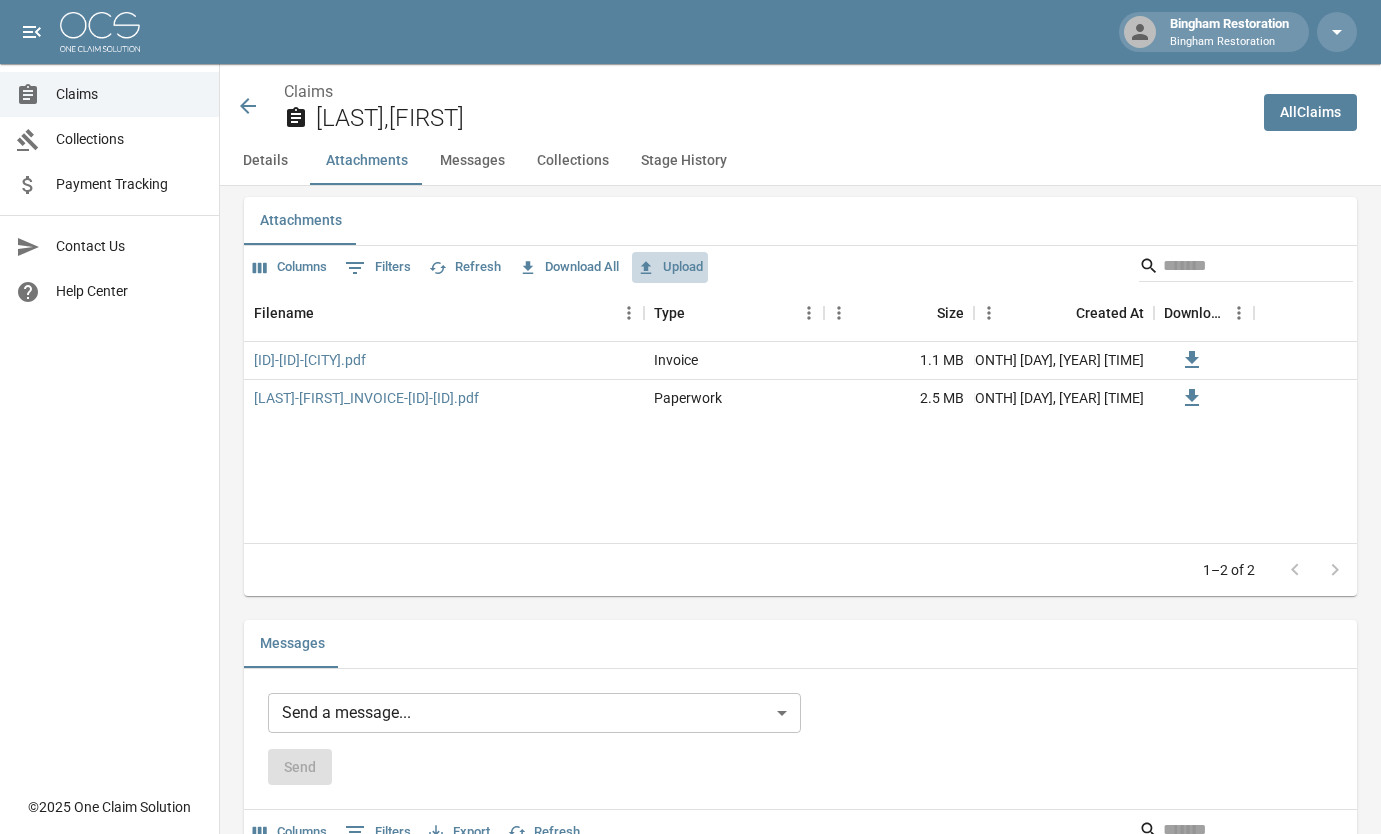 click 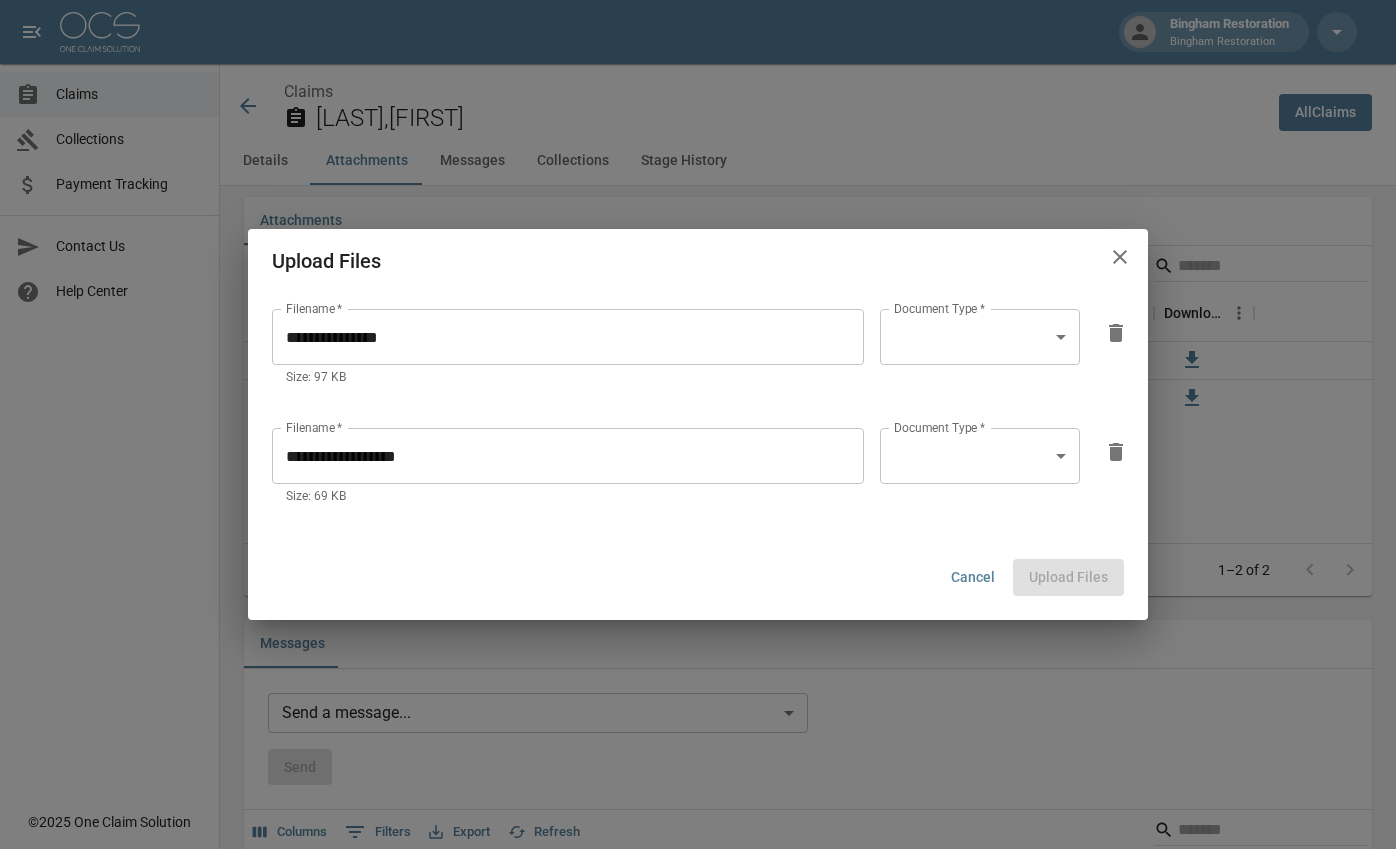 click on "Bingham Restoration Bingham Restoration Claims Collections Payment Tracking Contact Us Help Center ©  2025   One Claim Solution Claims Trejo,Jane All  Claims Details Attachments Messages Collections Stage History Details Claim Information Name Trejo,Jane Claim Number 01-009-057537 Claim Type Water Mitigation Amount $5,209.50 Committed Amount $0.00 Balance Due $0.00 Stage New Claim Insurance Provider Homesite Date of Loss Jul 10, 2025 Date Submitted Jul 16, 2025 3:46 PM Date Claim Escalated - Date Claim Closed - Claim Outcome - Claim Closure Reason - Submitted By Bingham Restoration Company Bingham Restoration - Phoenix Created At Jul 16, 2025 3:46 PM Updated At Jul 16, 2025 3:46 PM Insured's Information Property Owner Jane Trejo Mailing Address 3236 E Chandler Blvd Unit 2023 Mailing City Phoenix Mailing State Arizona Mailing Zip 85048 Insured's Phone Number (419) 584-8401 Insured's Alt Phone Number - Insured's Email janemtrejo@gmail.com Documentation Invoice(s) pdf Work Authorizations - - pdf - -" at bounding box center [698, 289] 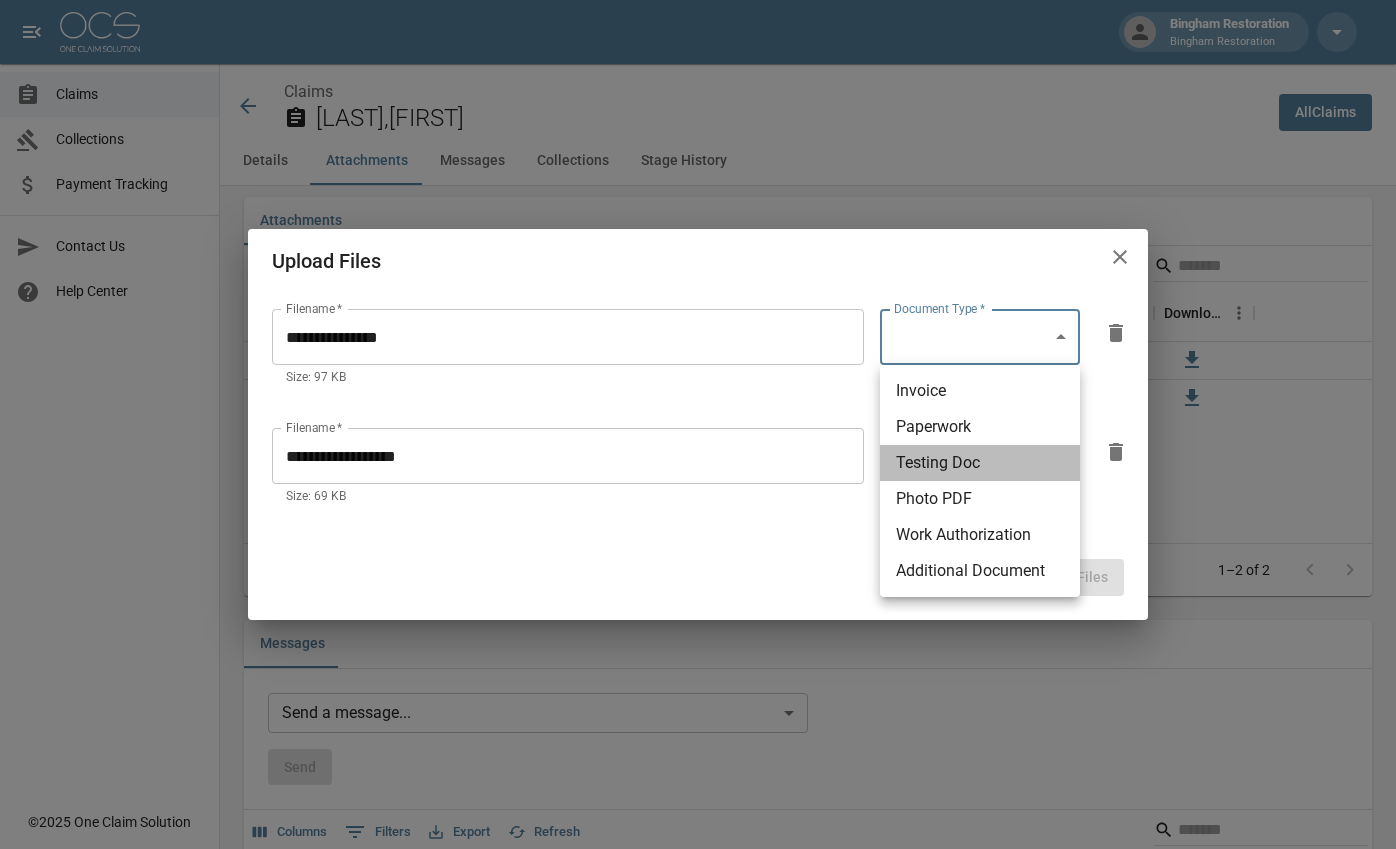 click on "Testing Doc" at bounding box center (980, 463) 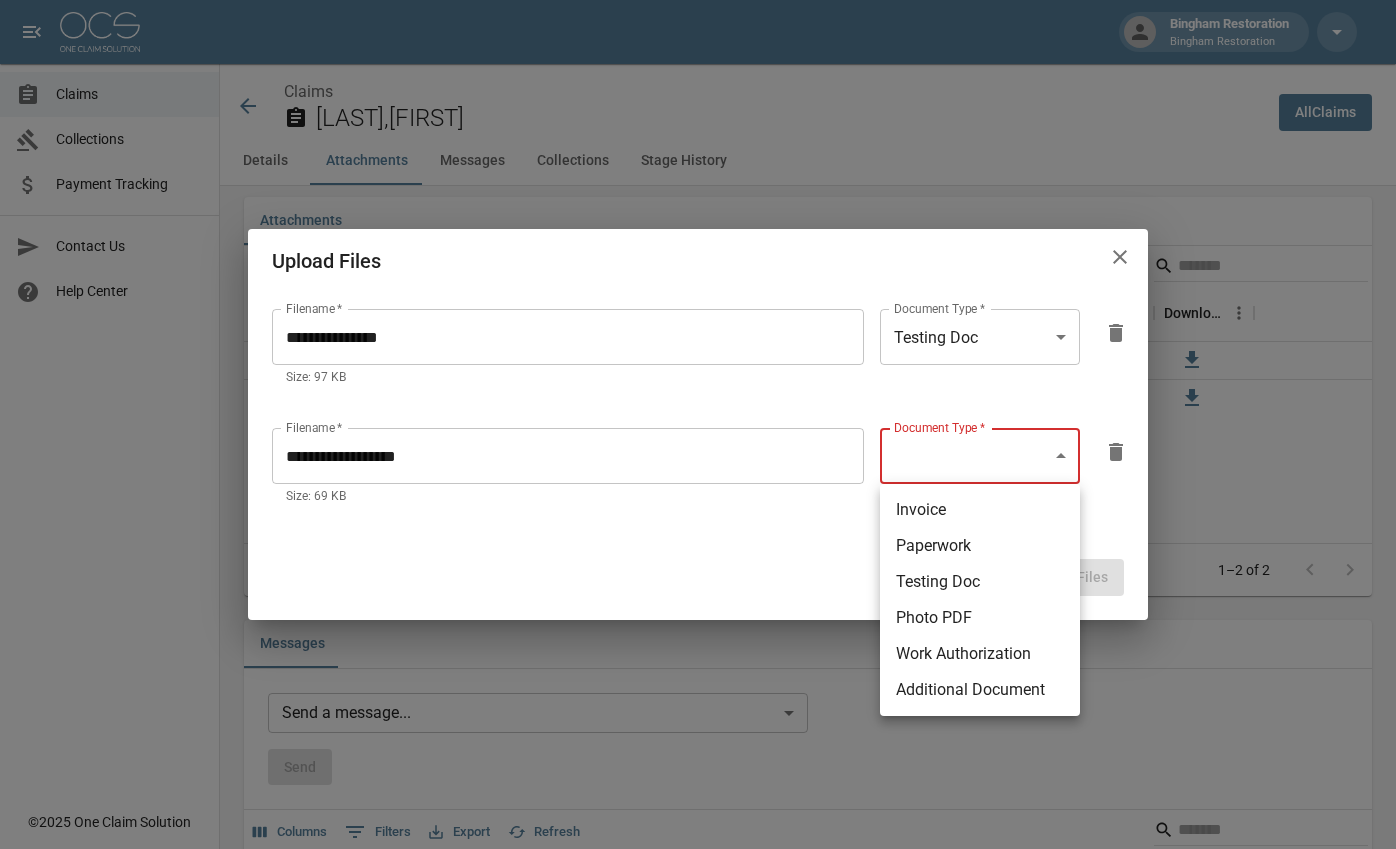 click on "Bingham Restoration Bingham Restoration Claims Collections Payment Tracking Contact Us Help Center ©  2025   One Claim Solution Claims Trejo,Jane All  Claims Details Attachments Messages Collections Stage History Details Claim Information Name Trejo,Jane Claim Number 01-009-057537 Claim Type Water Mitigation Amount $5,209.50 Committed Amount $0.00 Balance Due $0.00 Stage New Claim Insurance Provider Homesite Date of Loss Jul 10, 2025 Date Submitted Jul 16, 2025 3:46 PM Date Claim Escalated - Date Claim Closed - Claim Outcome - Claim Closure Reason - Submitted By Bingham Restoration Company Bingham Restoration - Phoenix Created At Jul 16, 2025 3:46 PM Updated At Jul 16, 2025 3:46 PM Insured's Information Property Owner Jane Trejo Mailing Address 3236 E Chandler Blvd Unit 2023 Mailing City Phoenix Mailing State Arizona Mailing Zip 85048 Insured's Phone Number (419) 584-8401 Insured's Alt Phone Number - Insured's Email janemtrejo@gmail.com Documentation Invoice(s) pdf Work Authorizations - - pdf - -" at bounding box center (698, 289) 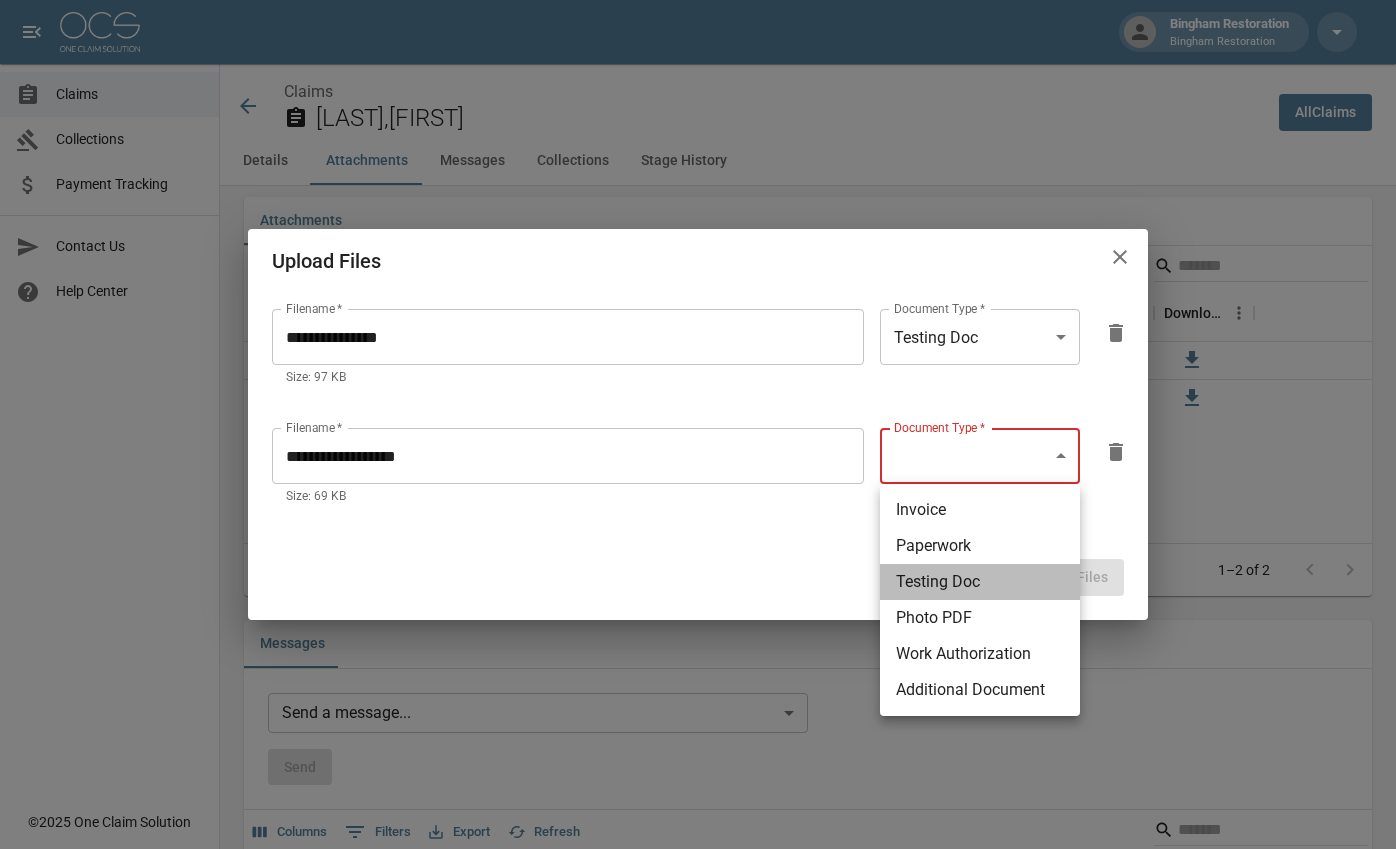 click on "Testing Doc" at bounding box center (980, 582) 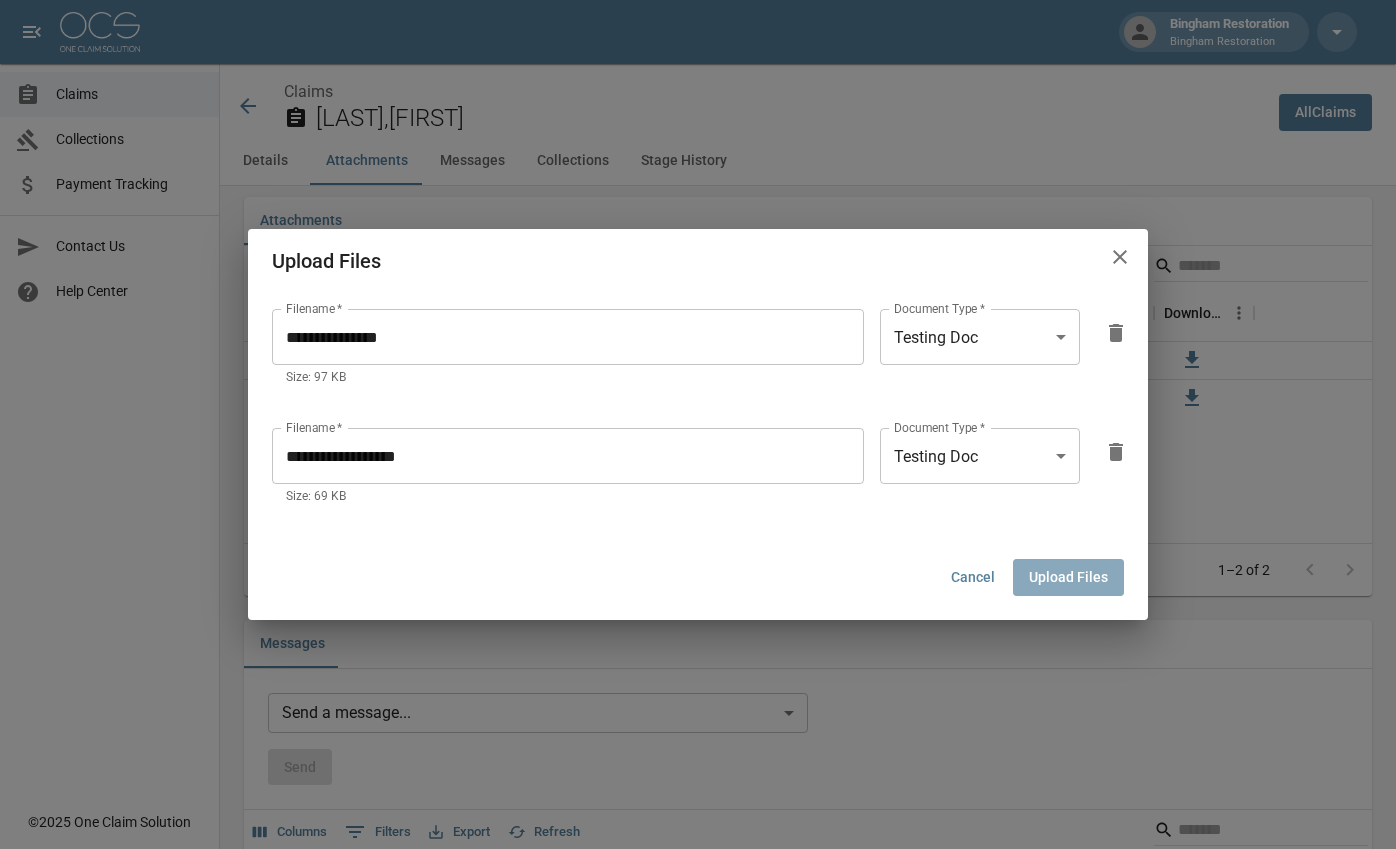 click on "Upload Files" at bounding box center (1068, 577) 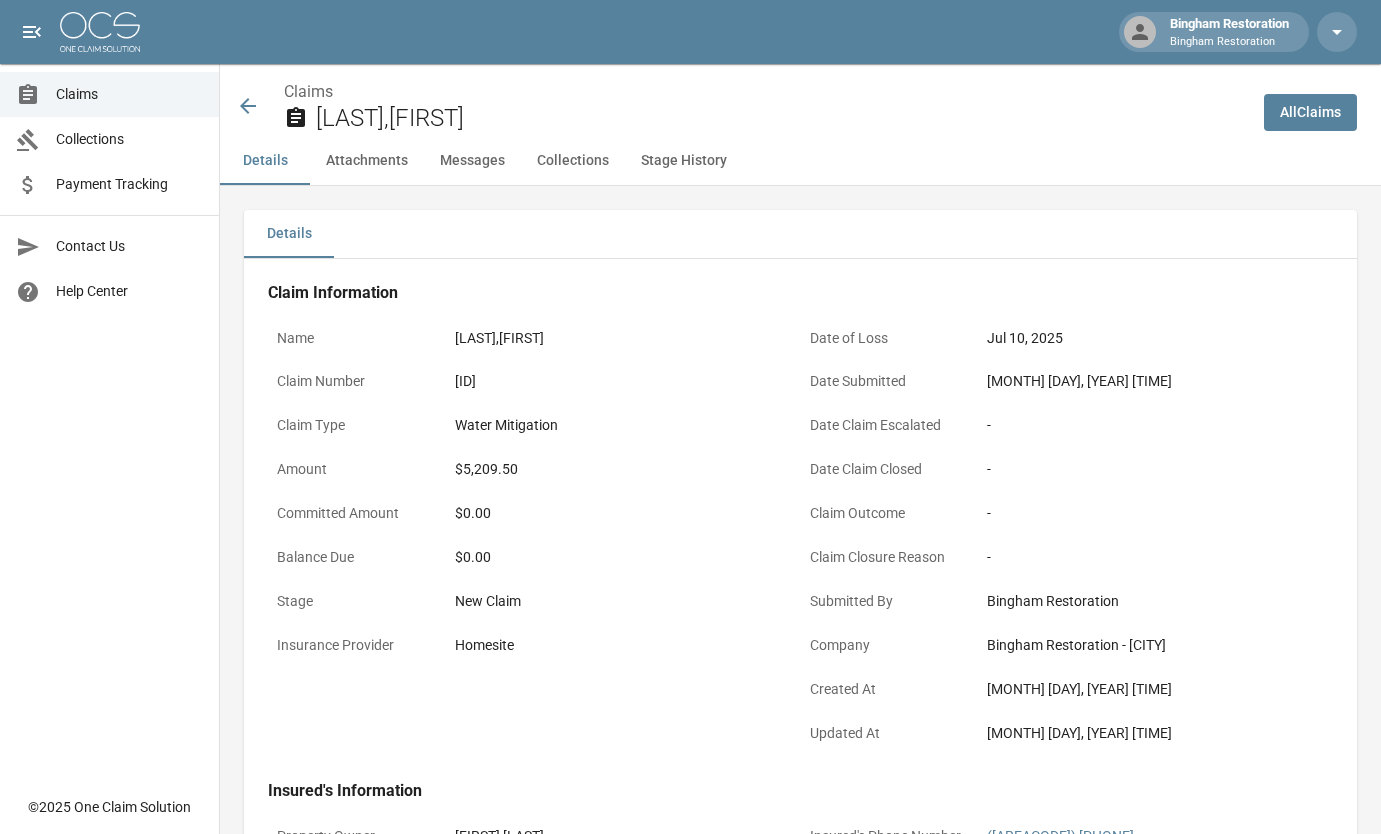 scroll, scrollTop: 100, scrollLeft: 0, axis: vertical 